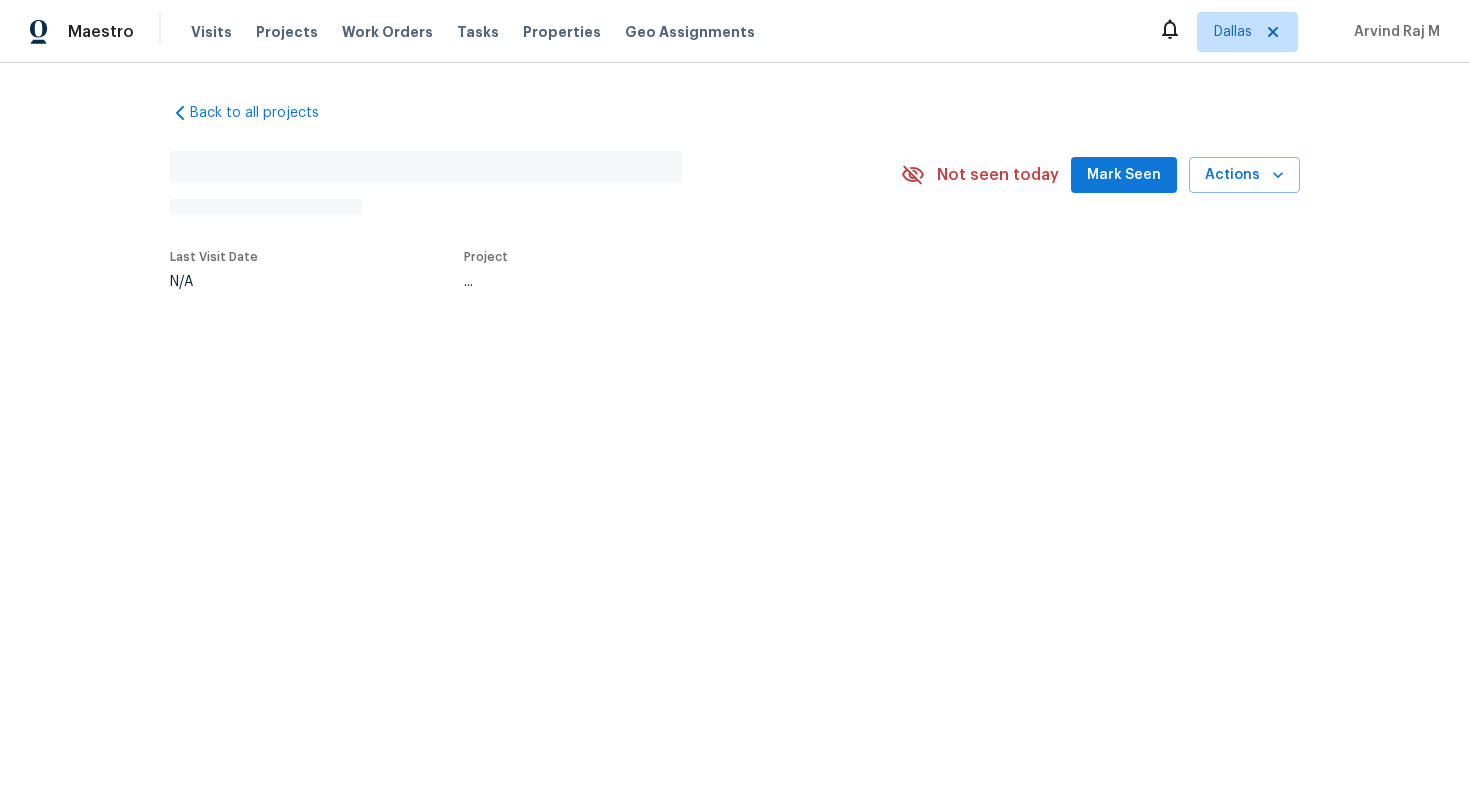 scroll, scrollTop: 0, scrollLeft: 0, axis: both 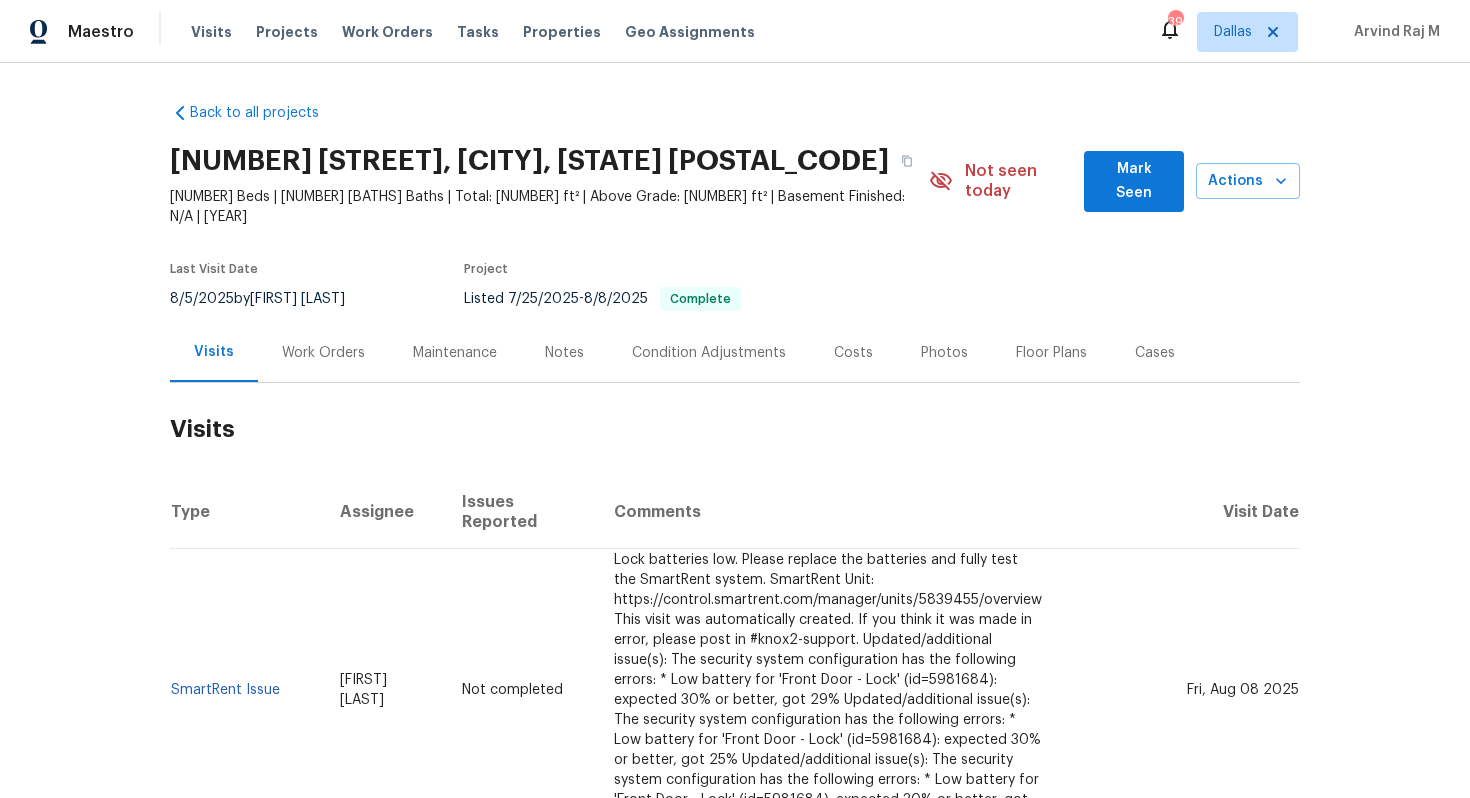 click on "Work Orders" at bounding box center (323, 353) 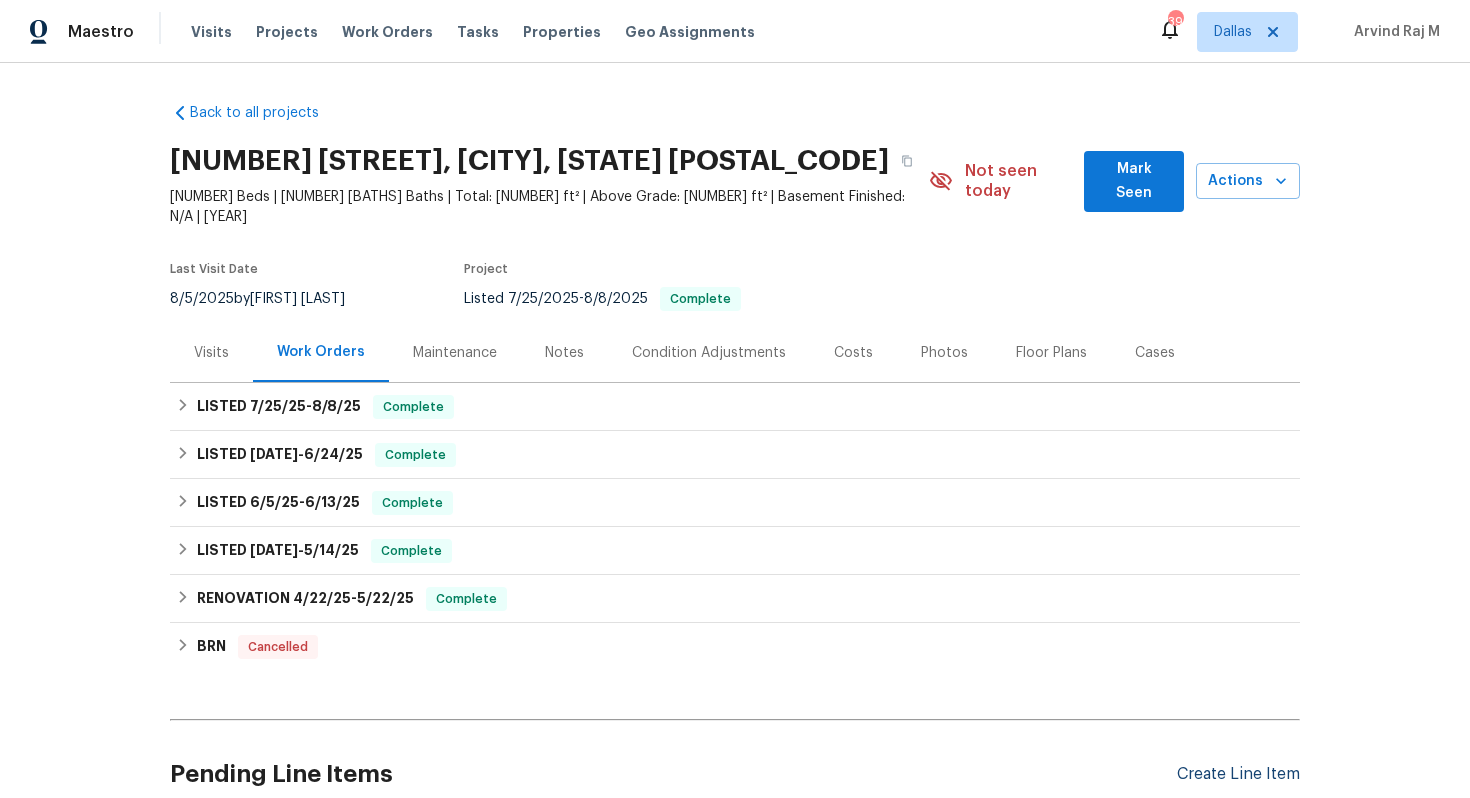 click on "Create Line Item" at bounding box center [1238, 774] 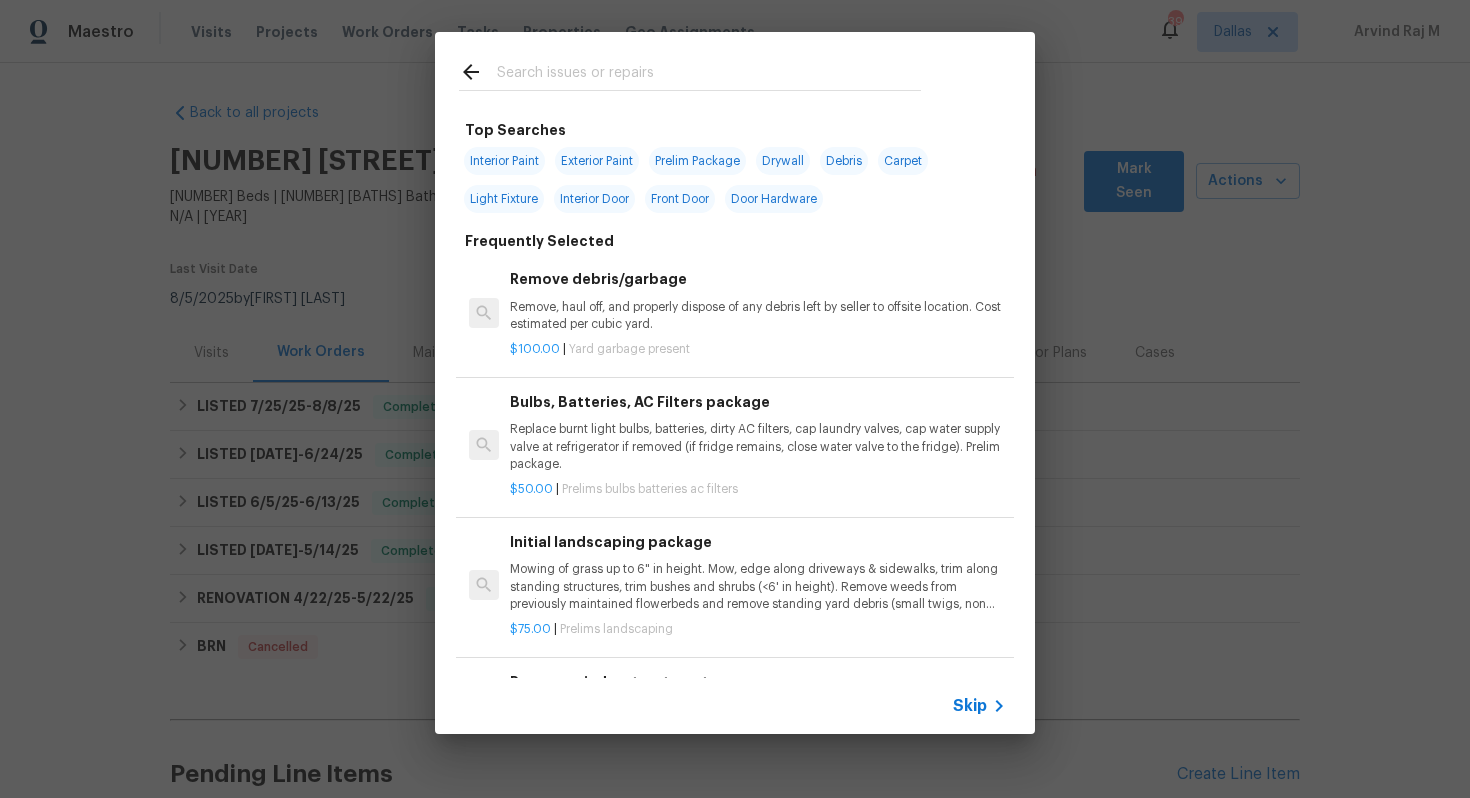 click at bounding box center (709, 75) 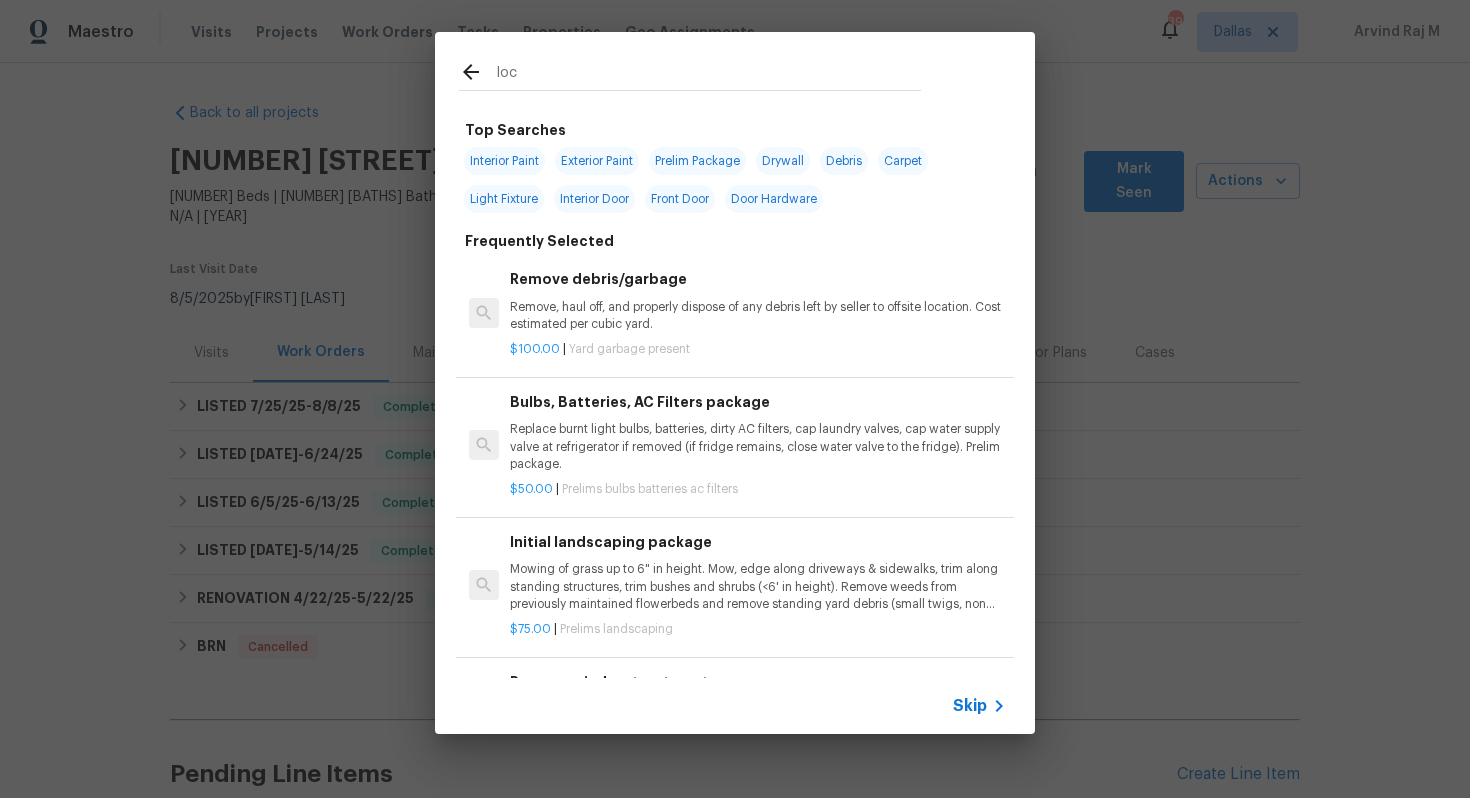 type on "lock" 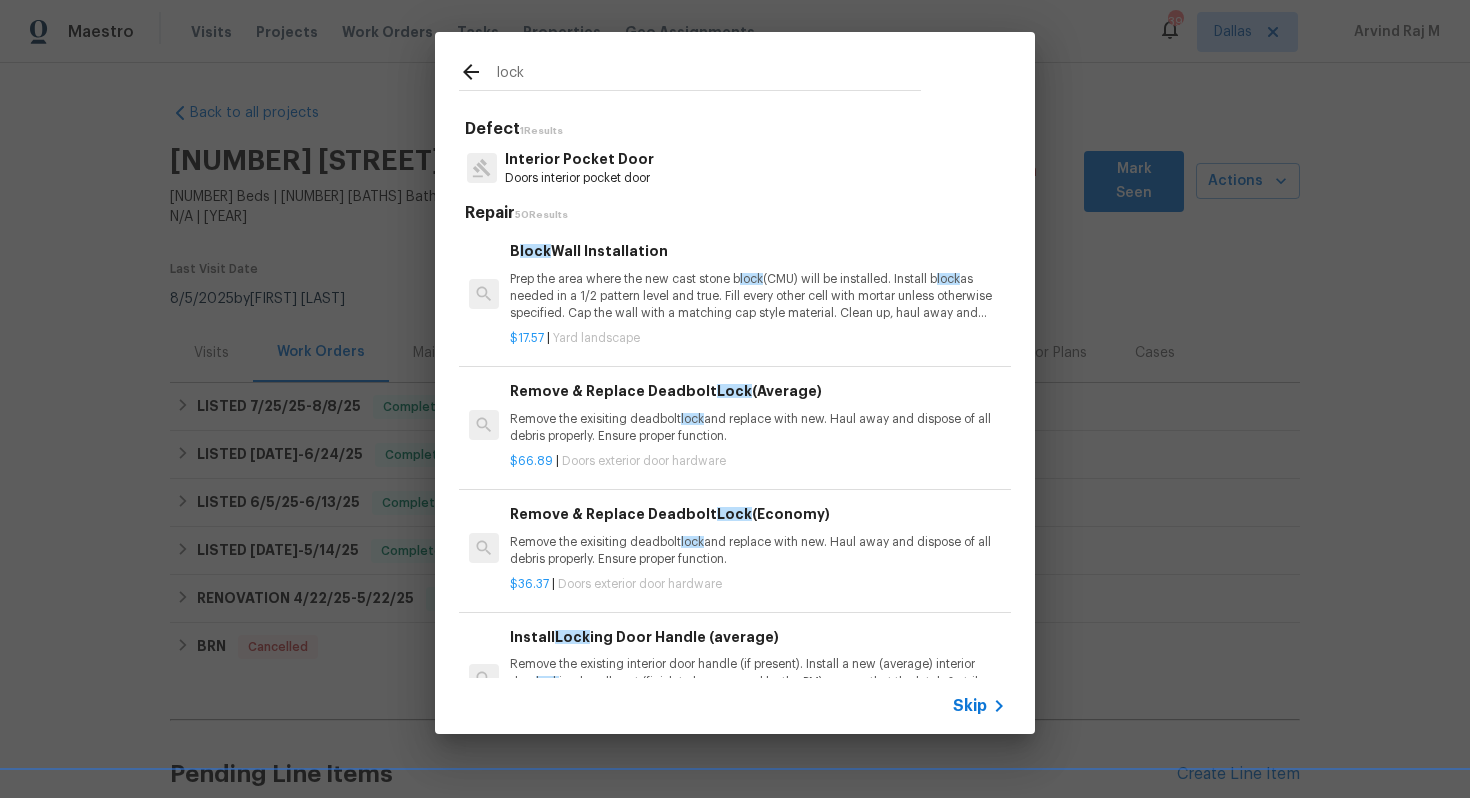 click on "Interior Pocket Door" at bounding box center (579, 159) 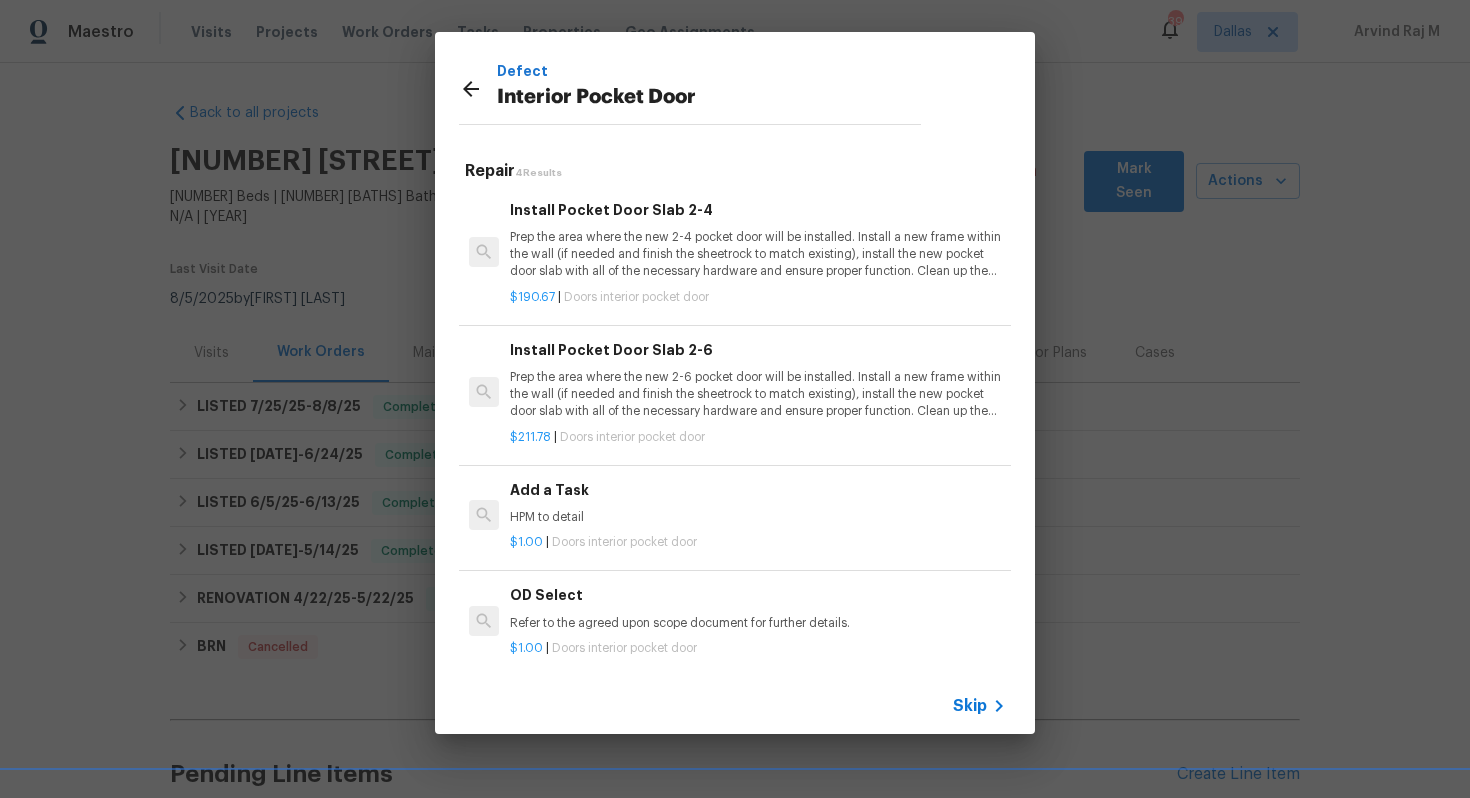 click on "Add a Task" at bounding box center [758, 490] 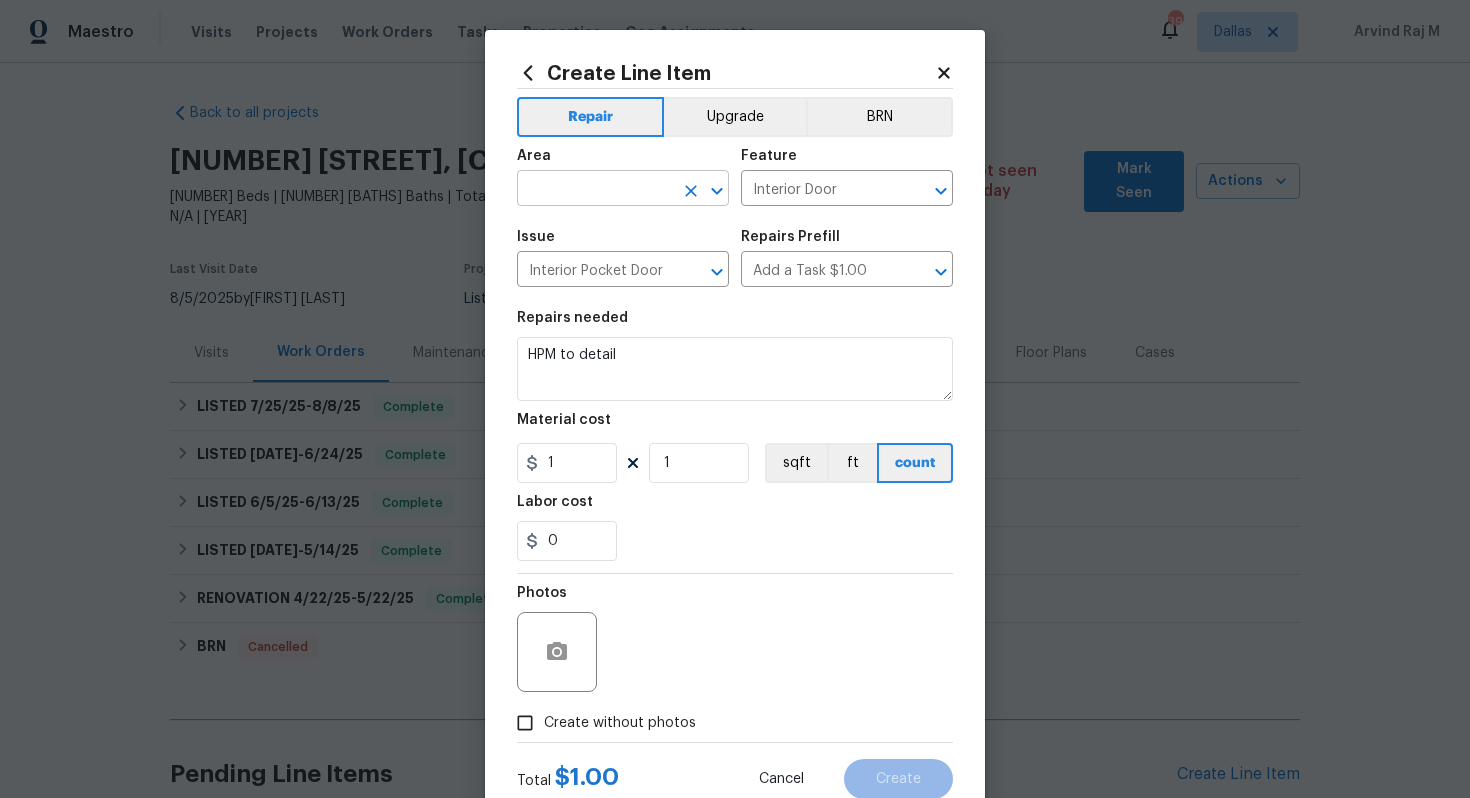 click at bounding box center (595, 190) 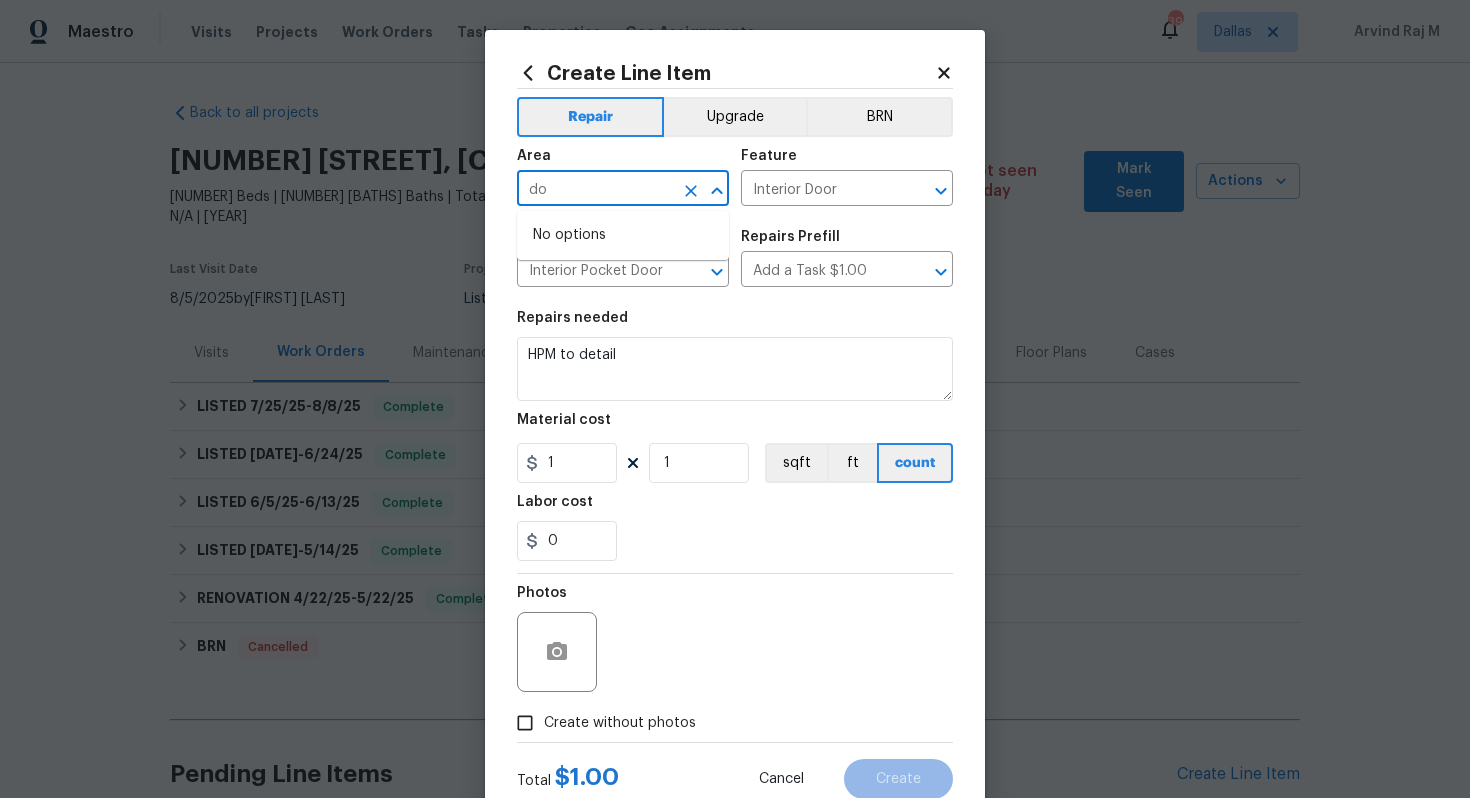 type on "d" 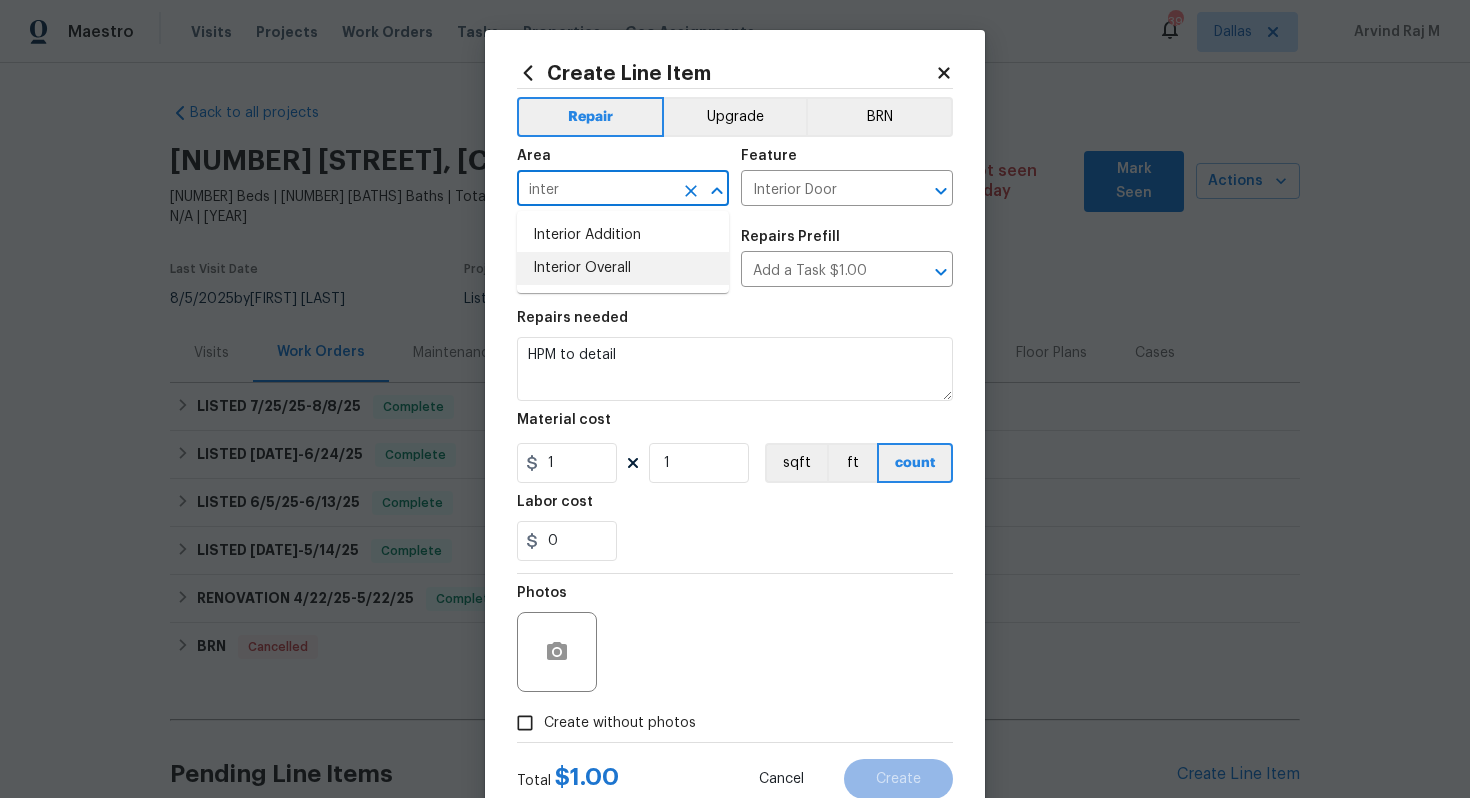 click on "Interior Overall" at bounding box center (623, 268) 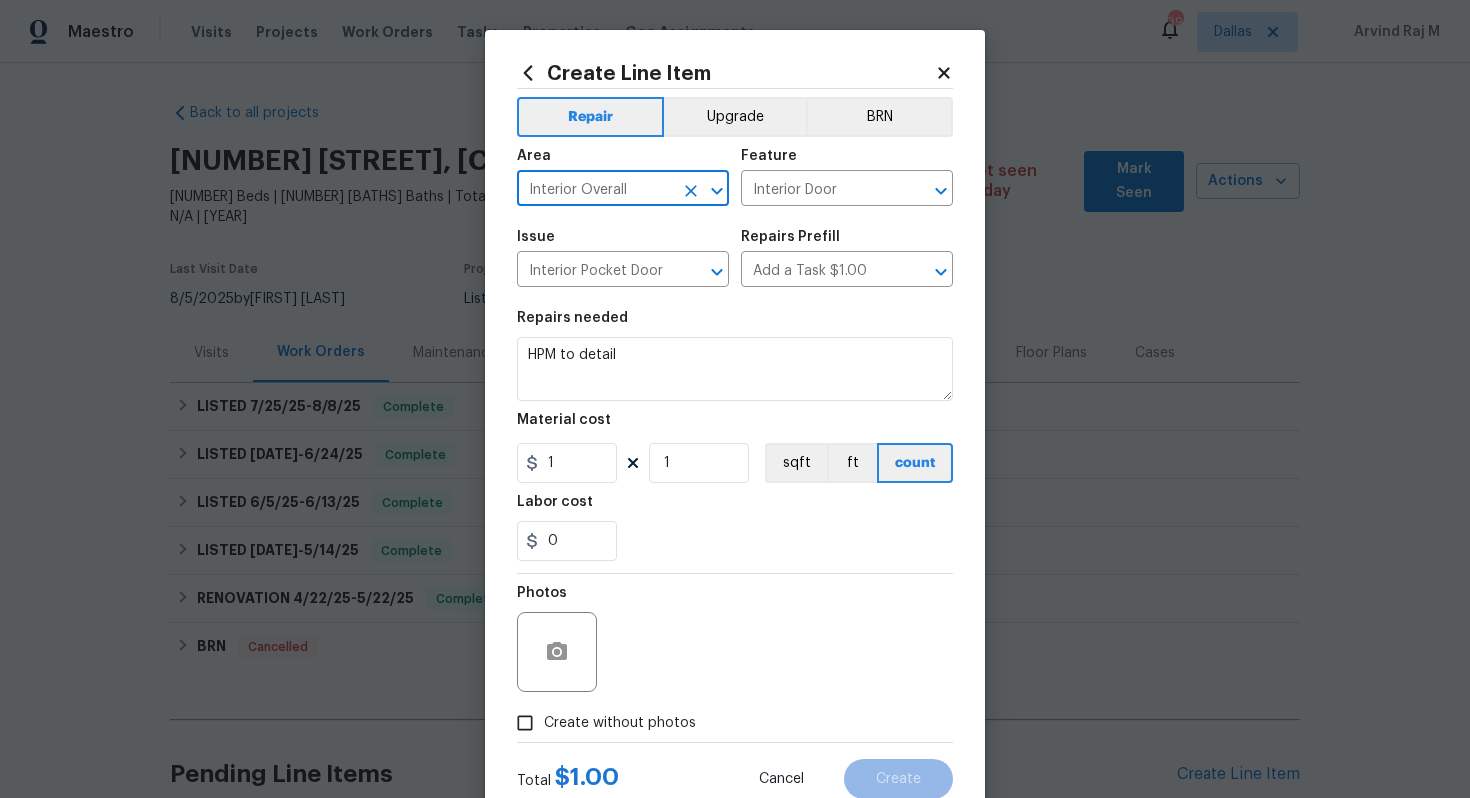 type on "Interior Overall" 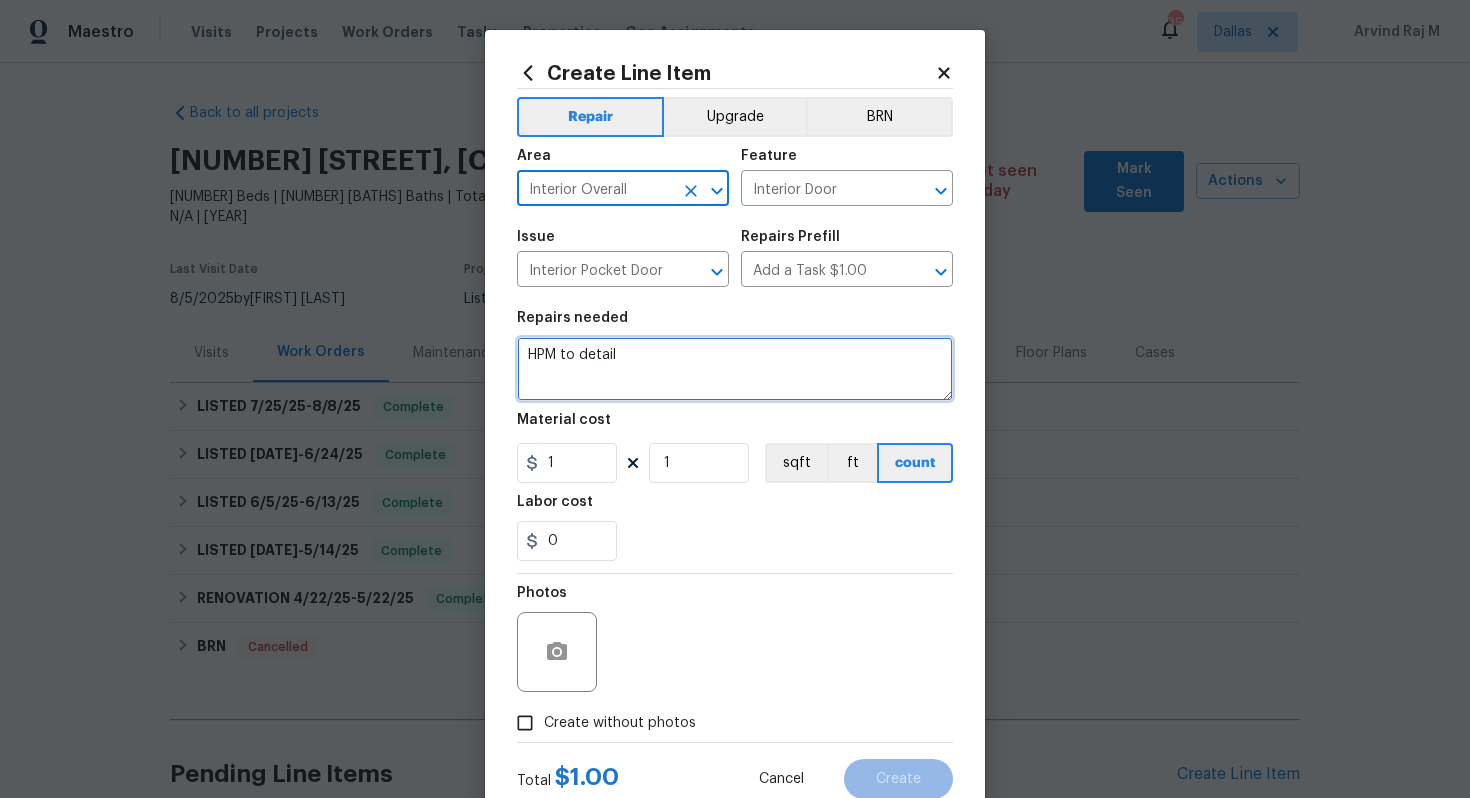 click on "HPM to detail" at bounding box center [735, 369] 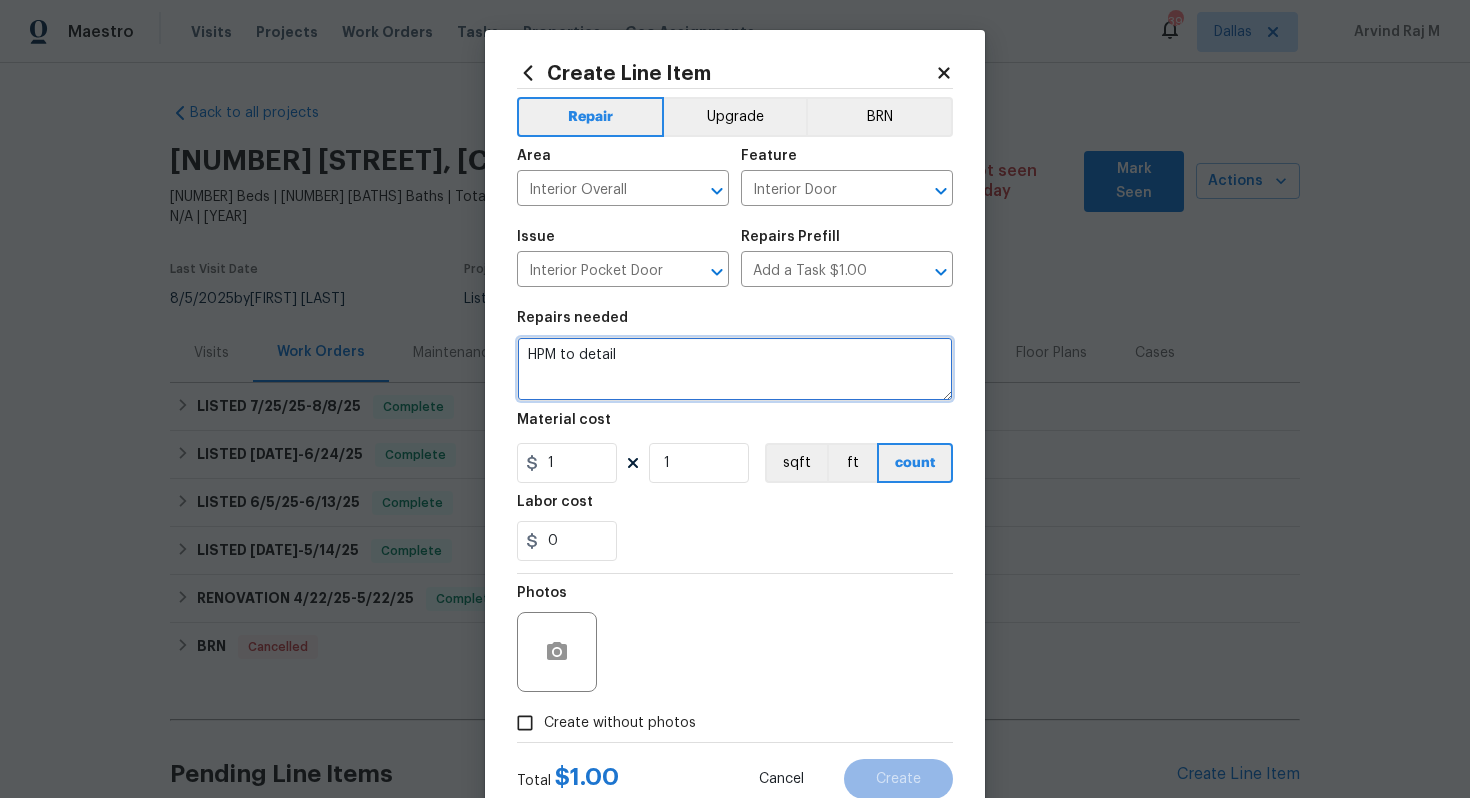 click on "HPM to detail" at bounding box center [735, 369] 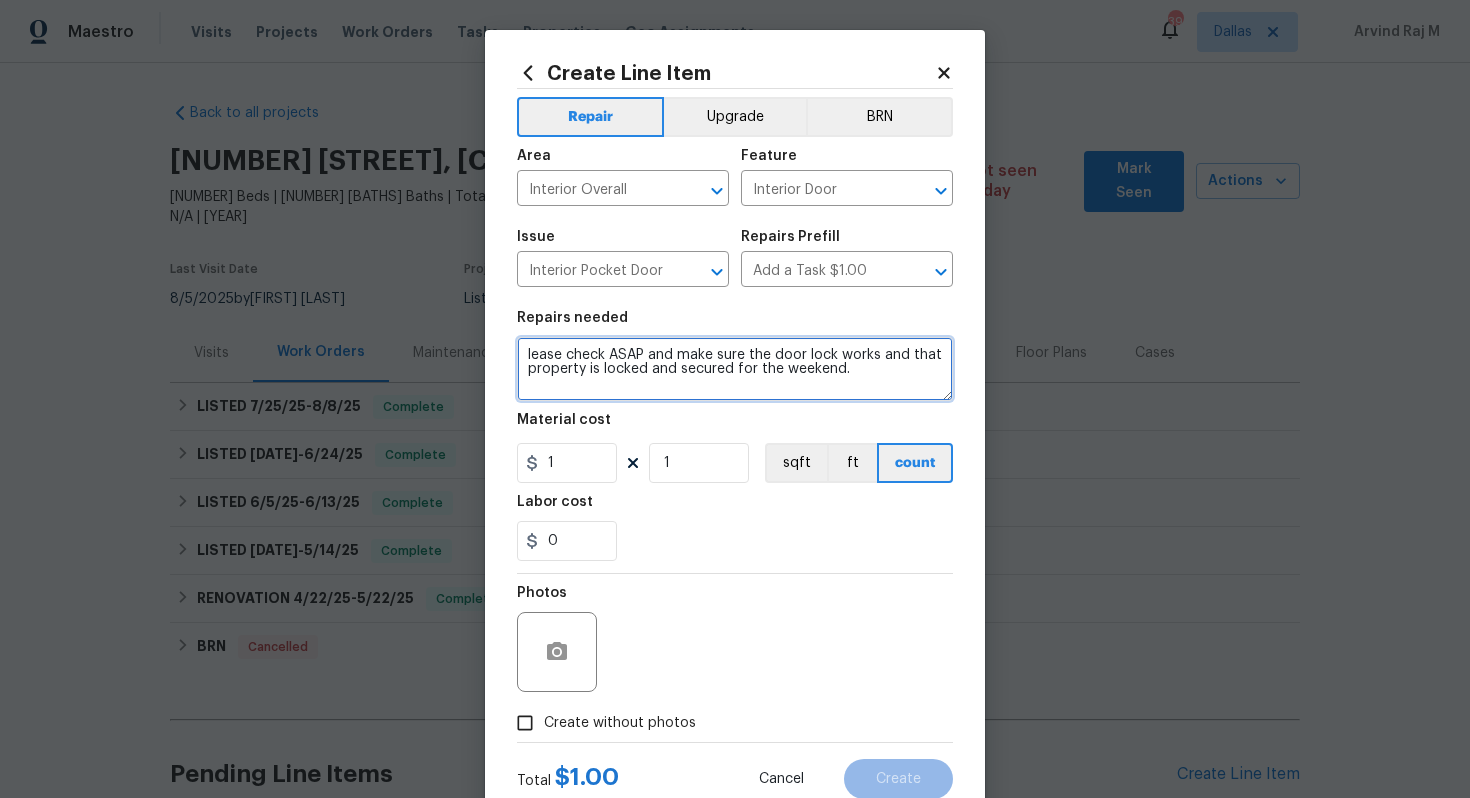 type on "lease check ASAP and make sure the door lock works and that property is locked and secured for the weekend." 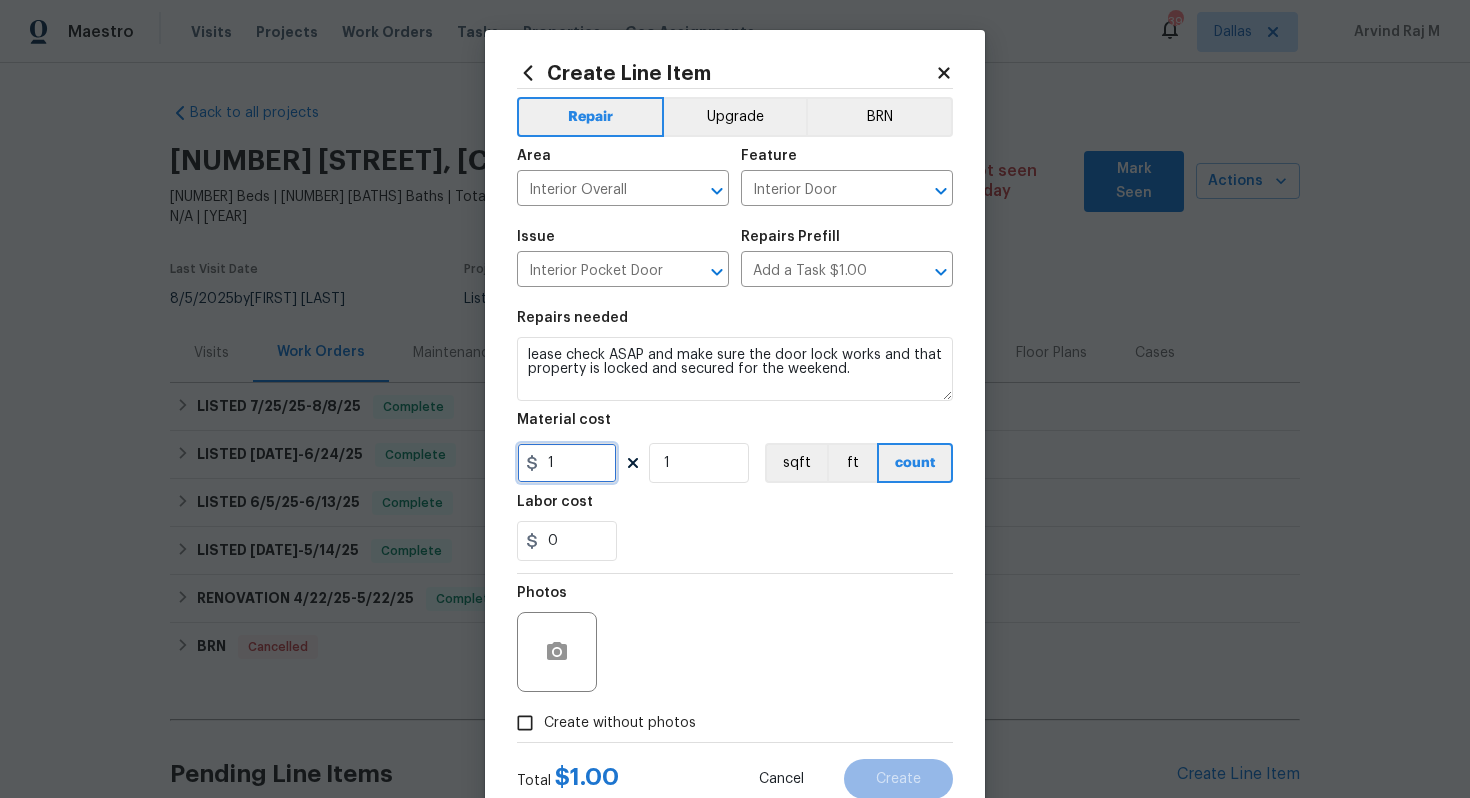 click on "1" at bounding box center [567, 463] 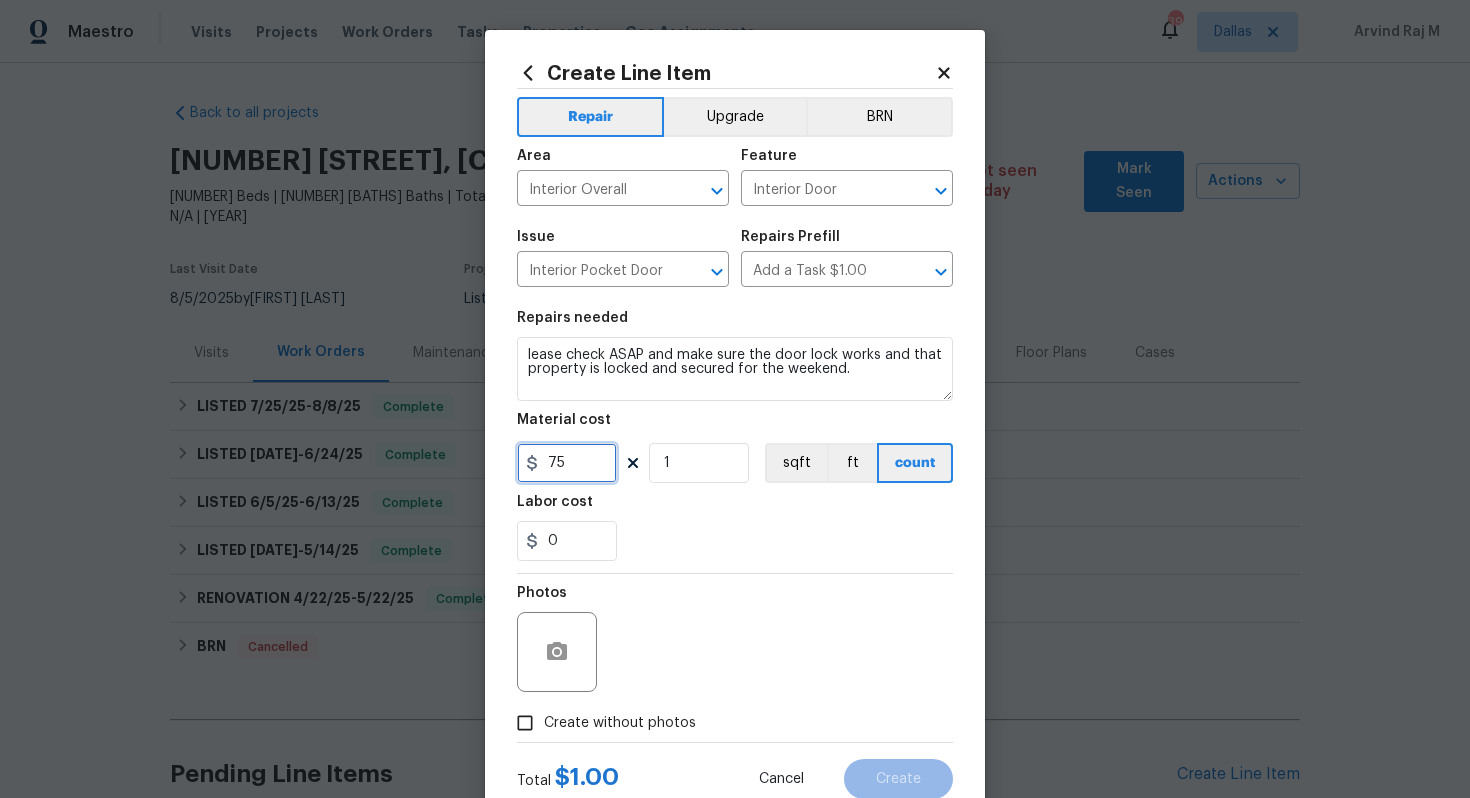 scroll, scrollTop: 64, scrollLeft: 0, axis: vertical 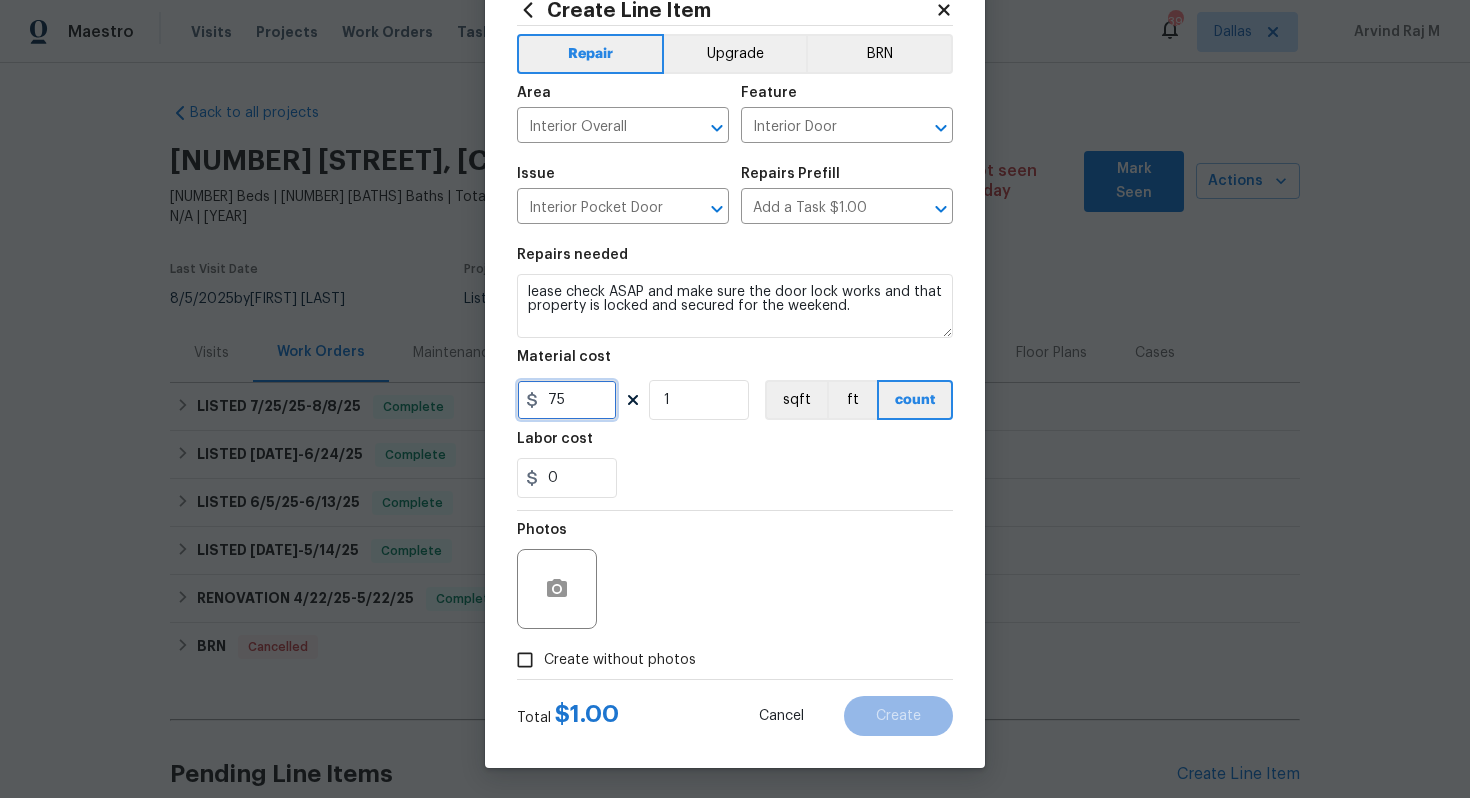 type on "75" 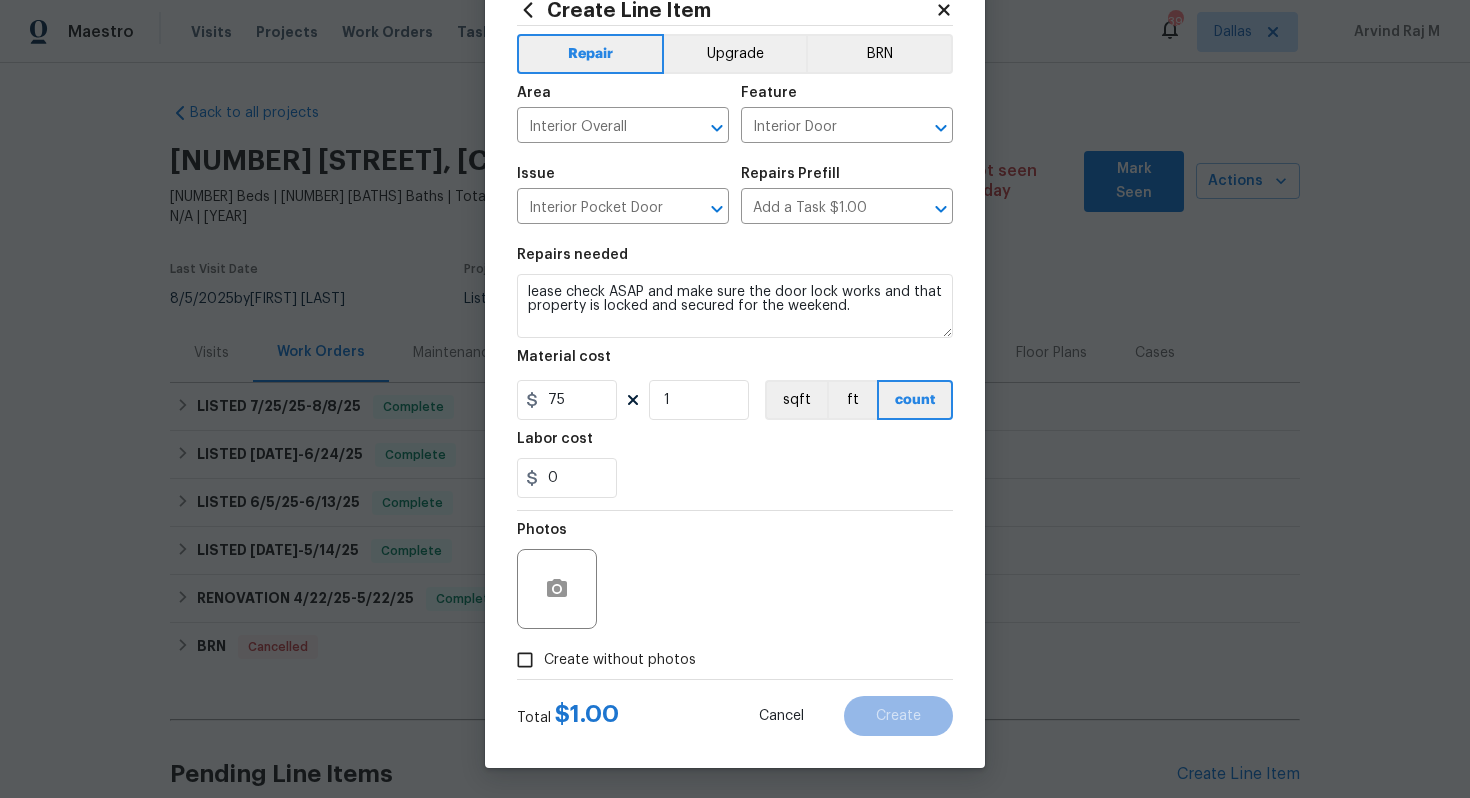click on "Create without photos" at bounding box center (601, 660) 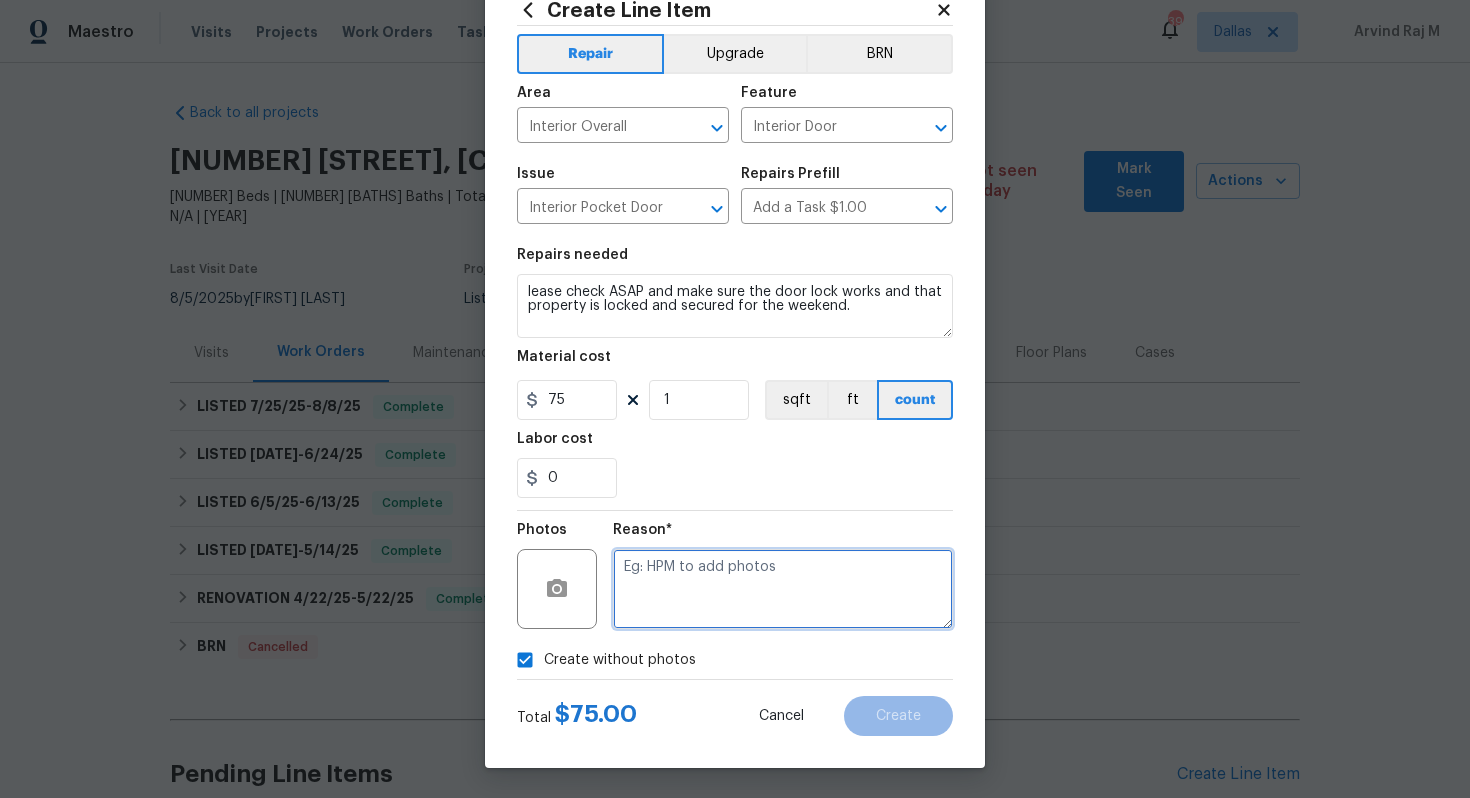 click at bounding box center [783, 589] 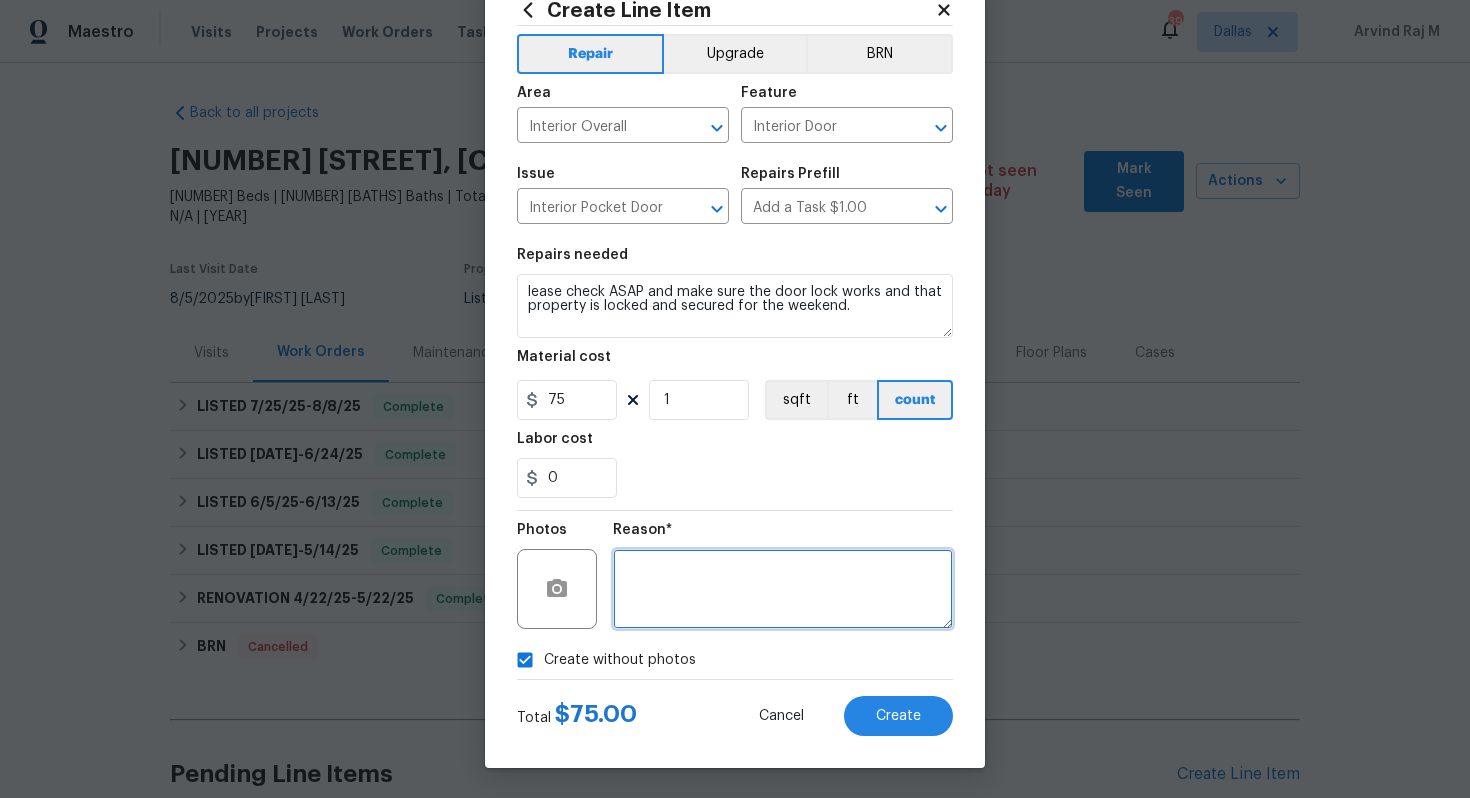 type 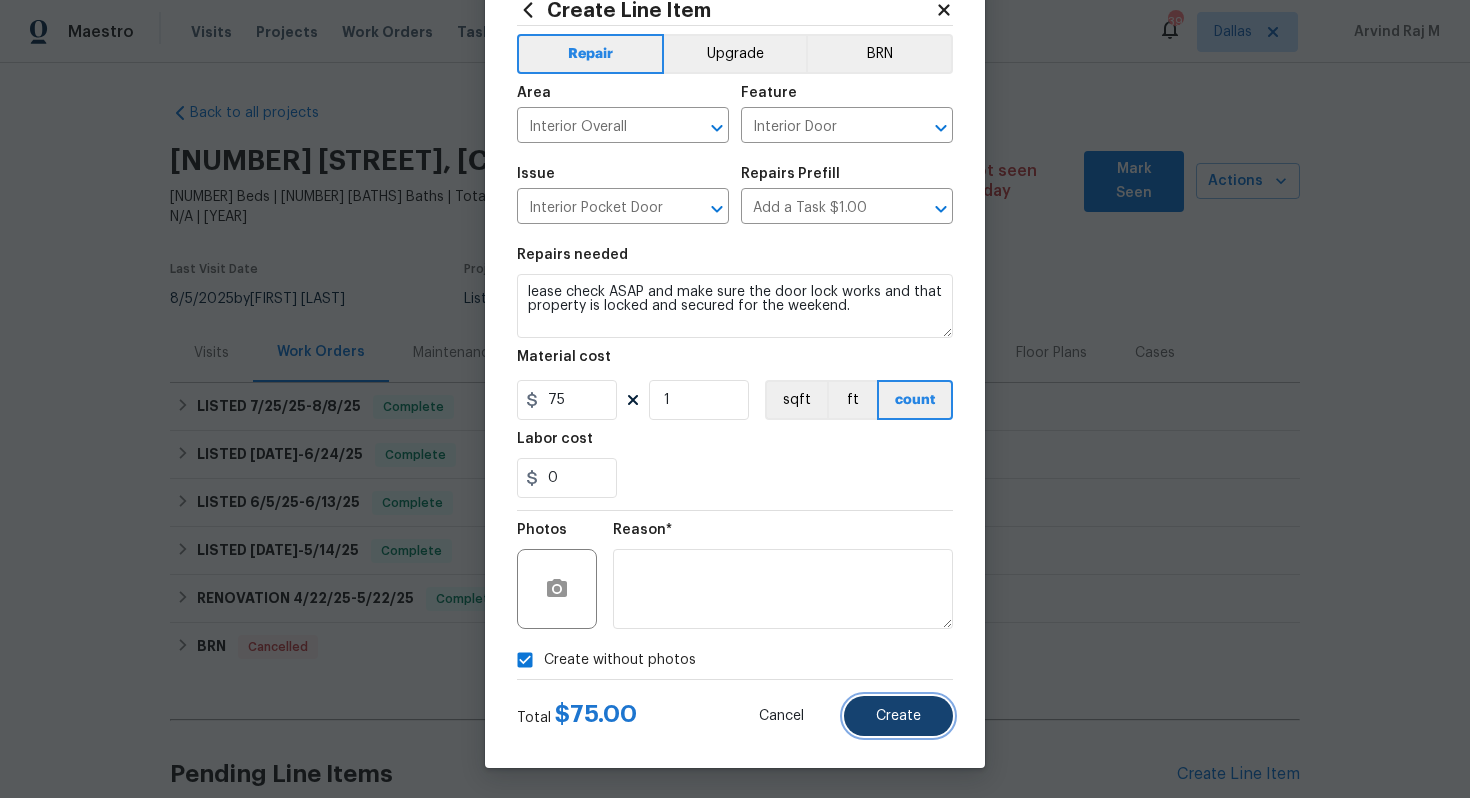 click on "Create" at bounding box center [898, 716] 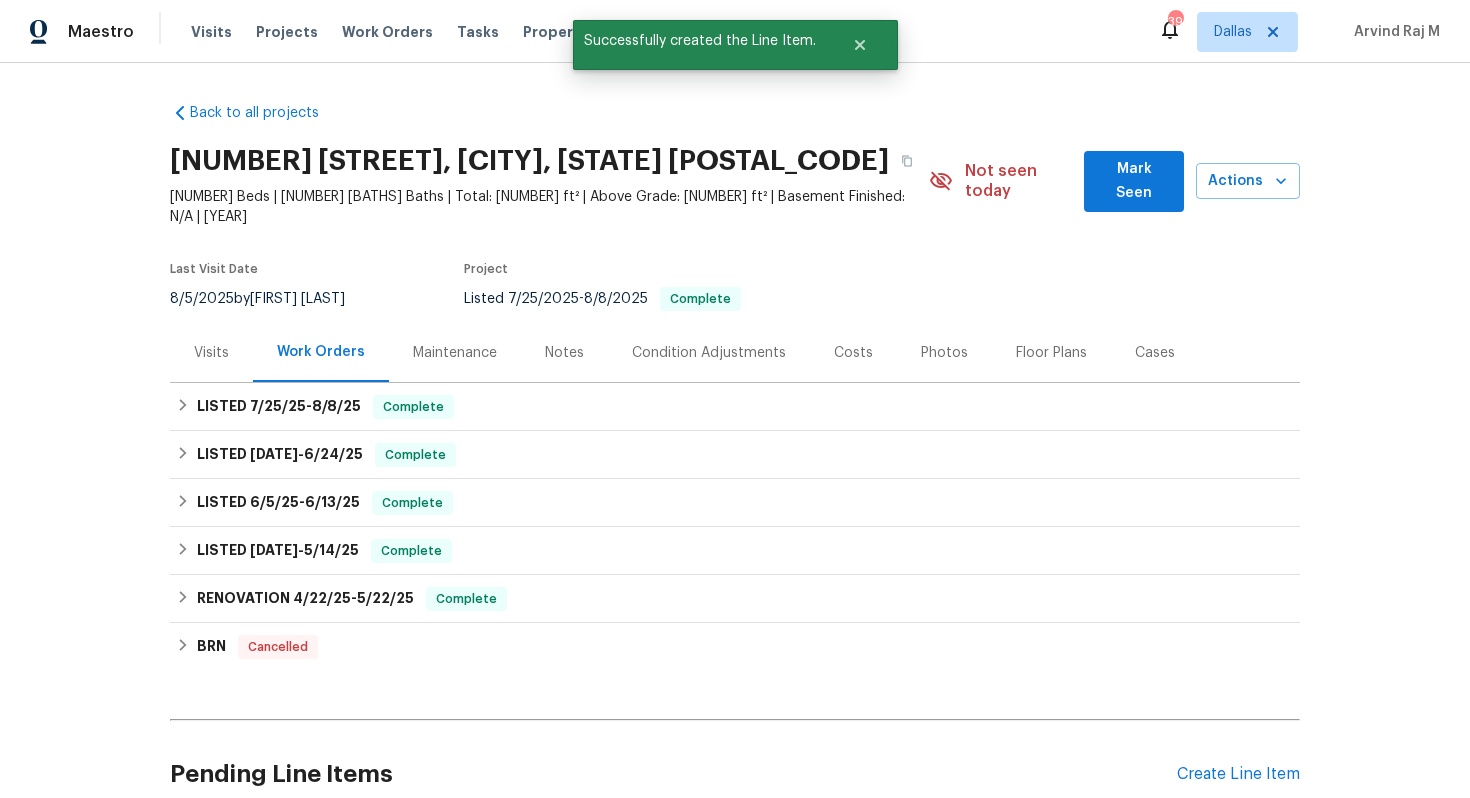 scroll, scrollTop: 171, scrollLeft: 0, axis: vertical 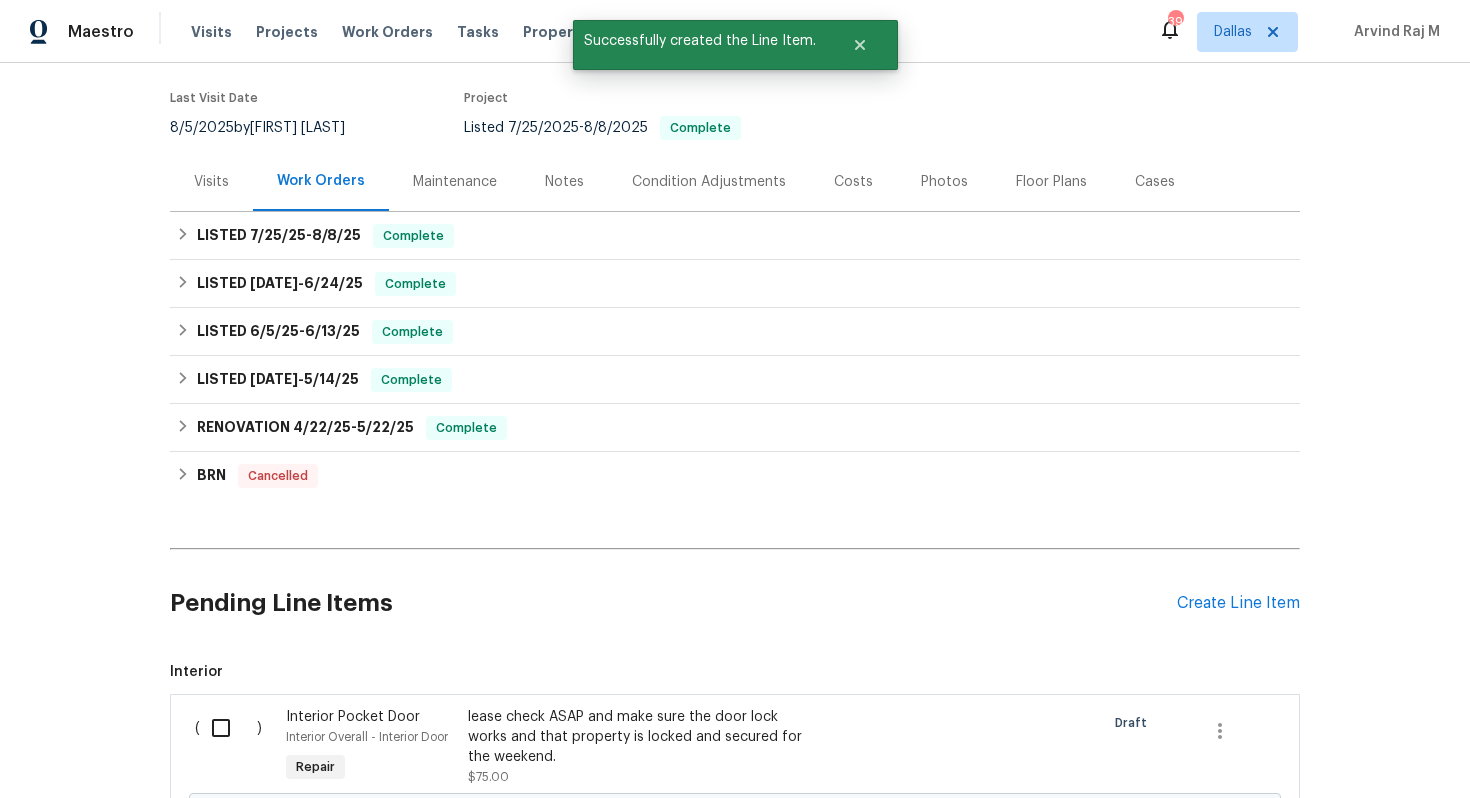 click at bounding box center [228, 728] 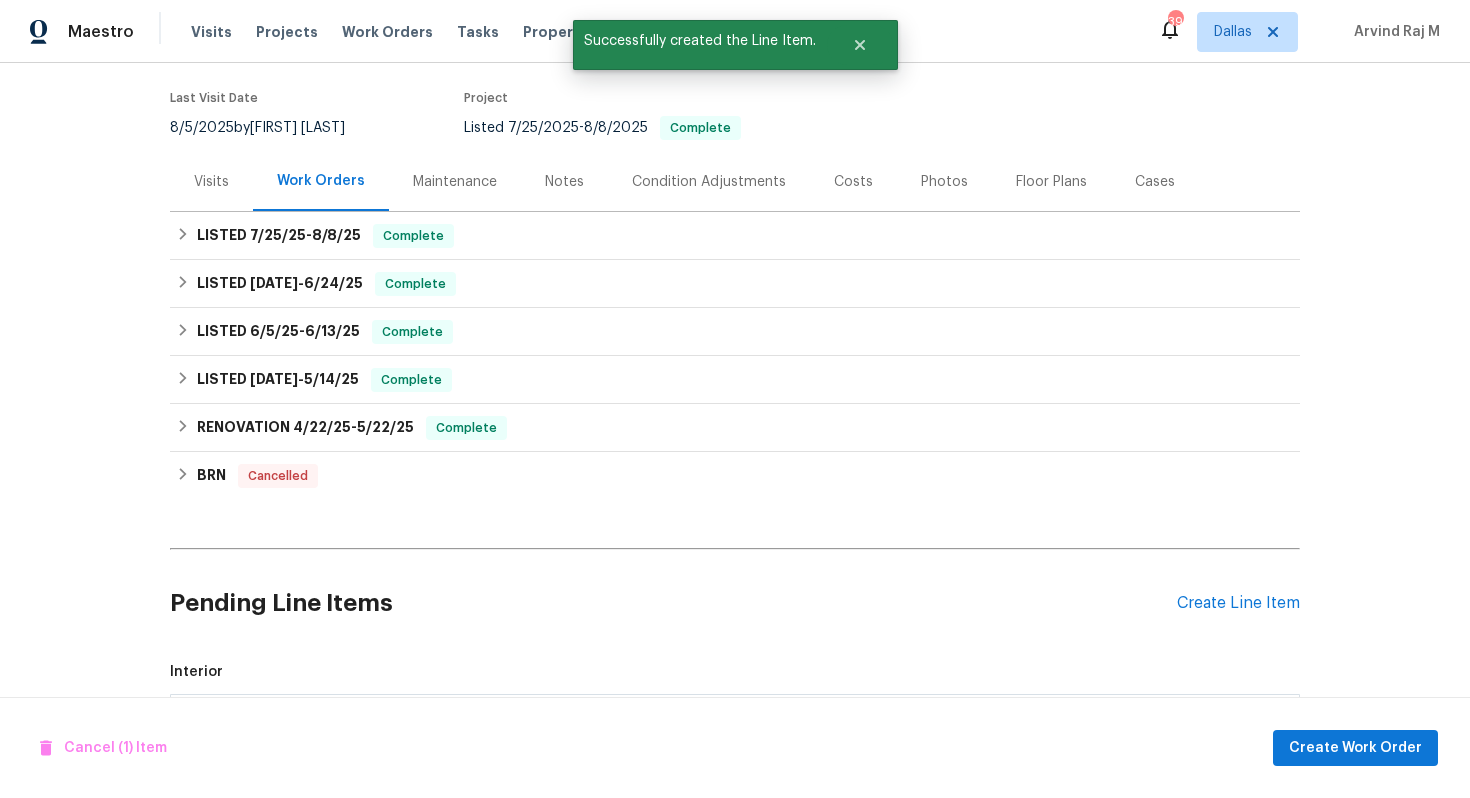 scroll, scrollTop: 407, scrollLeft: 0, axis: vertical 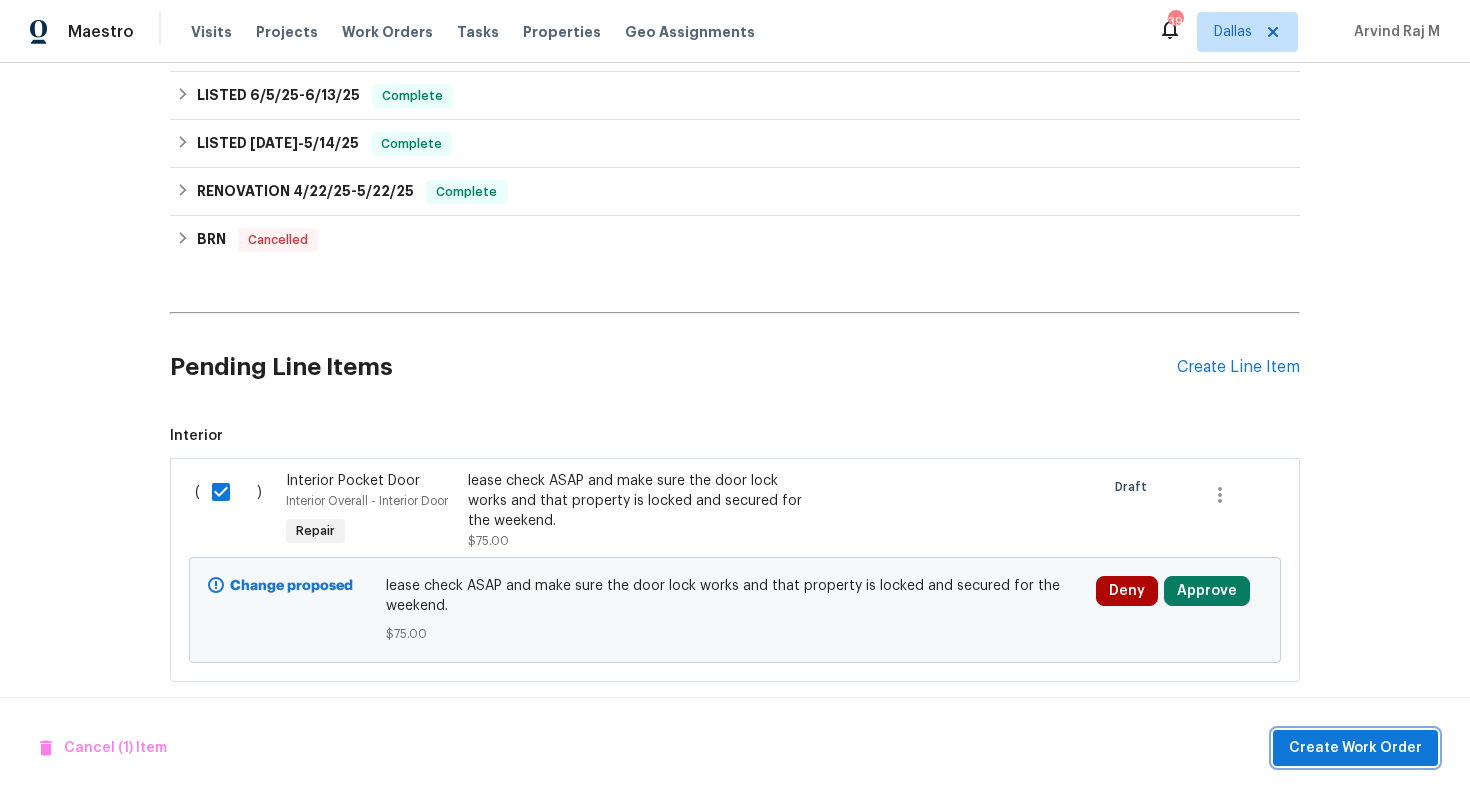 click on "Create Work Order" at bounding box center [1355, 748] 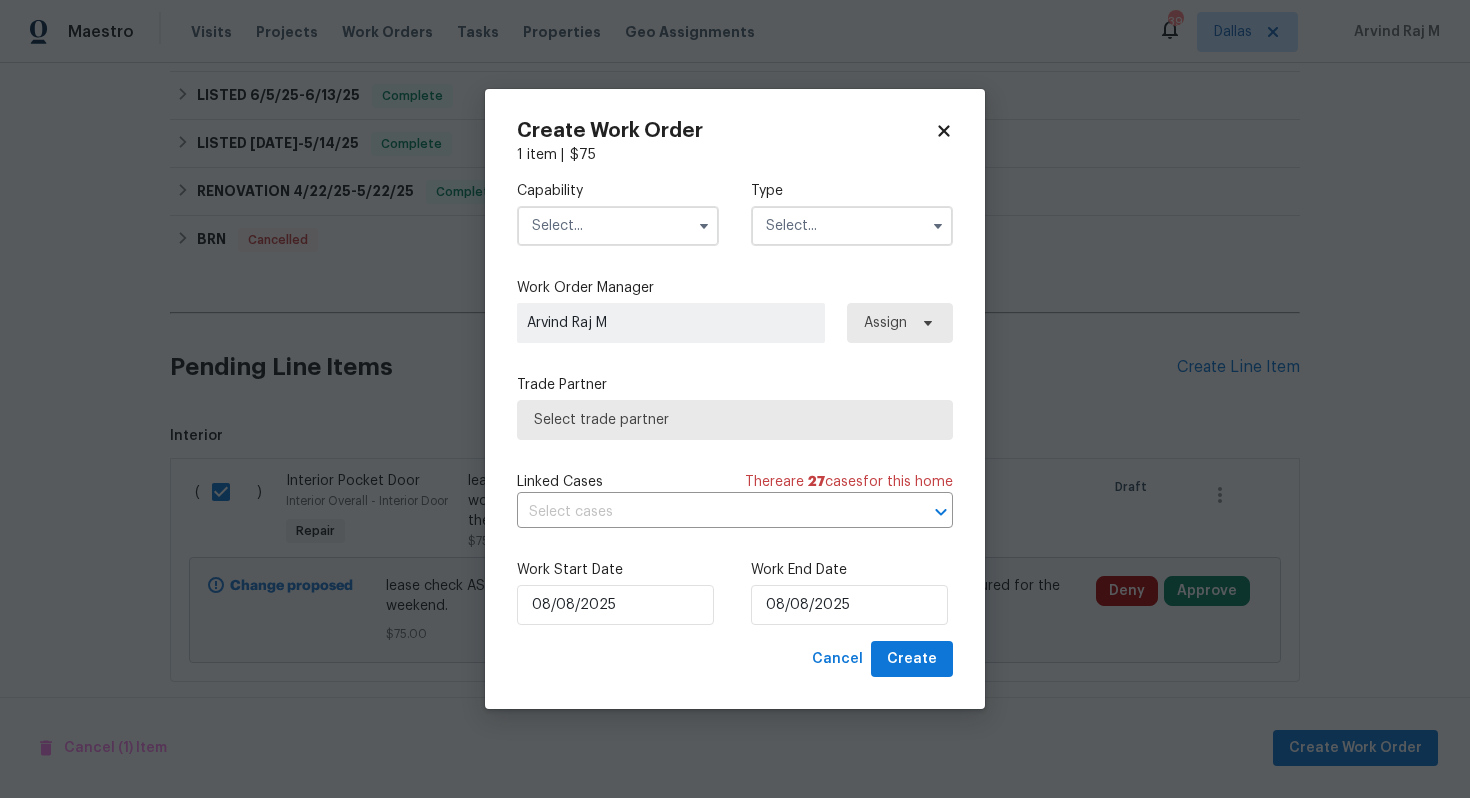 click at bounding box center [618, 226] 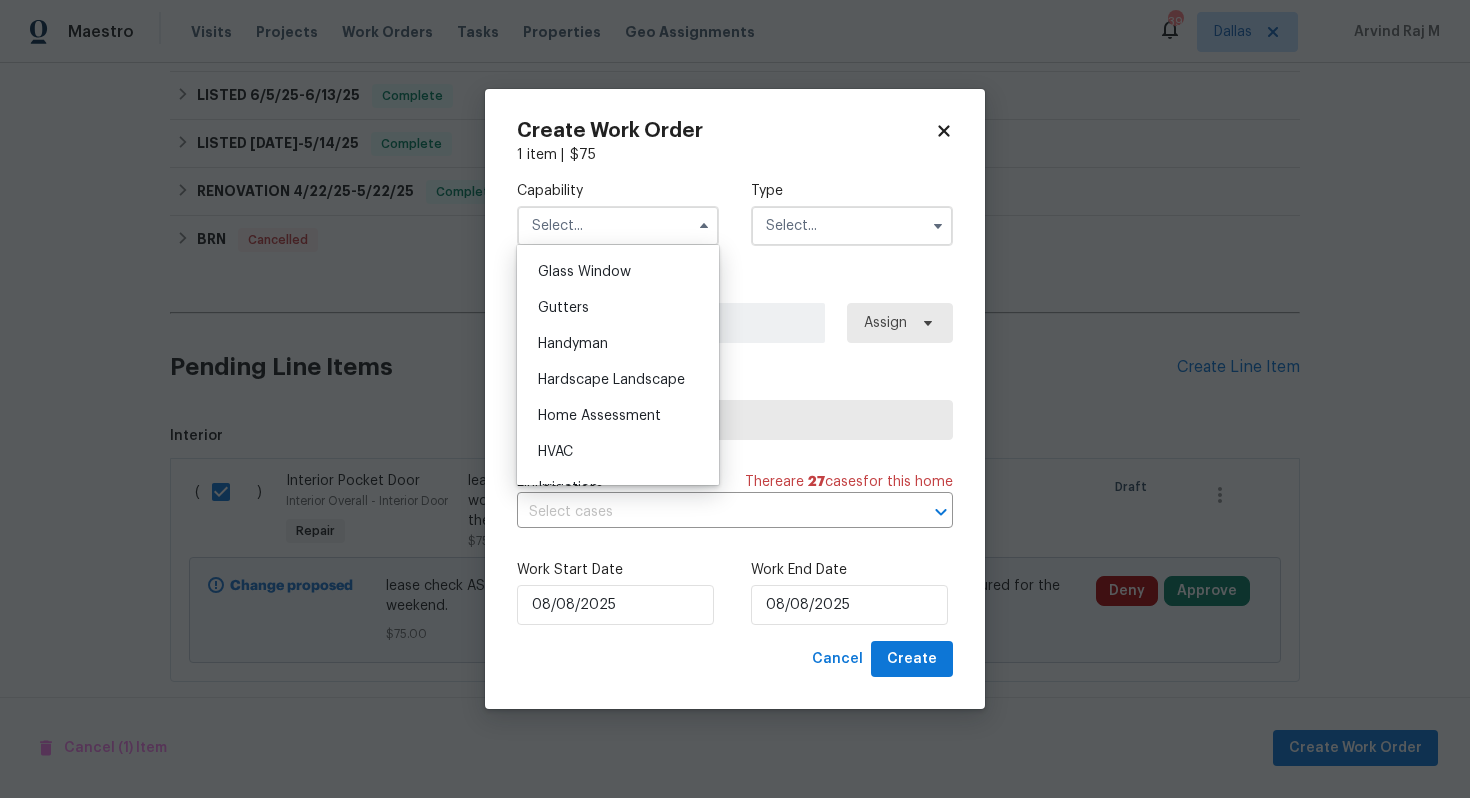 scroll, scrollTop: 998, scrollLeft: 0, axis: vertical 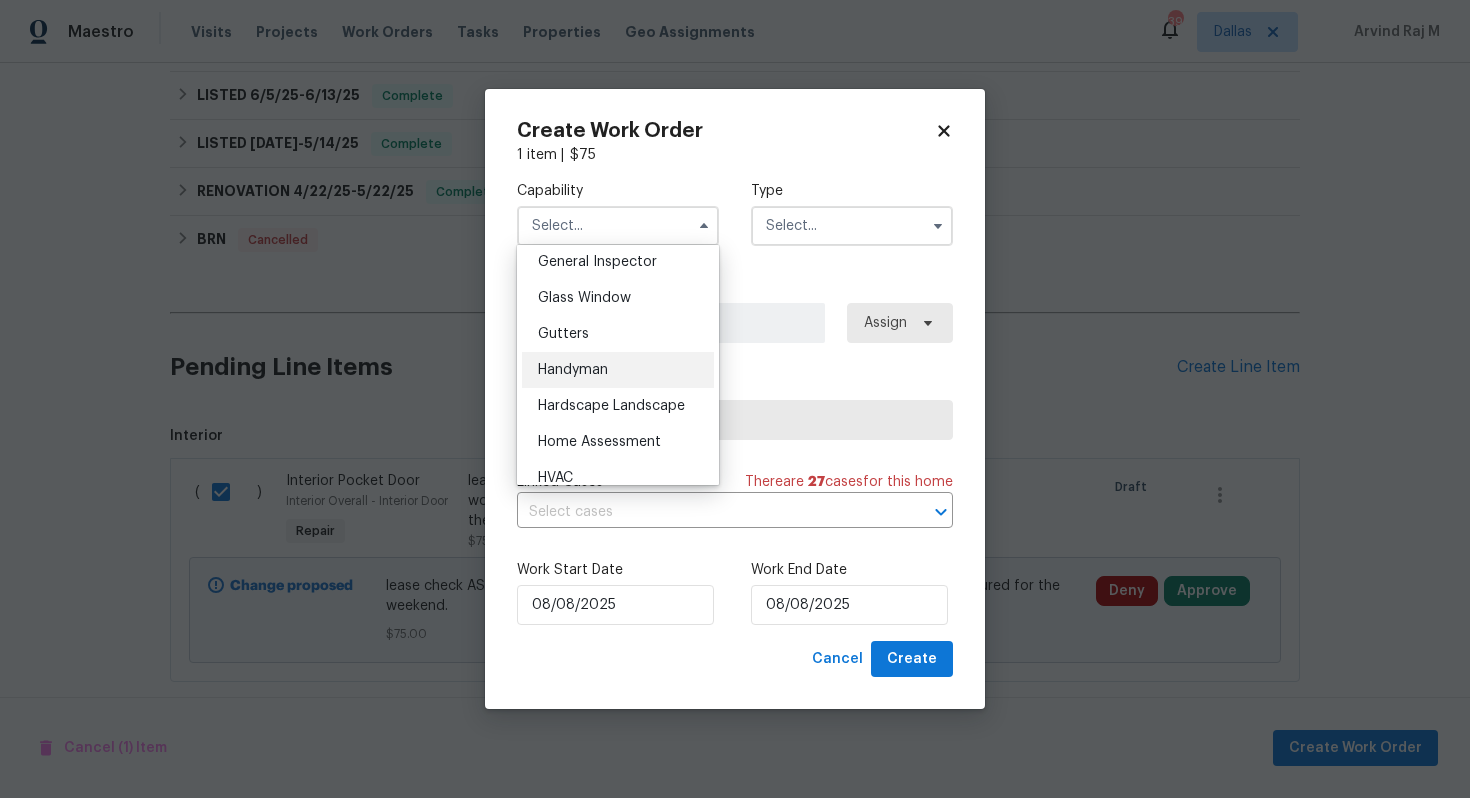 click on "Handyman" at bounding box center (573, 370) 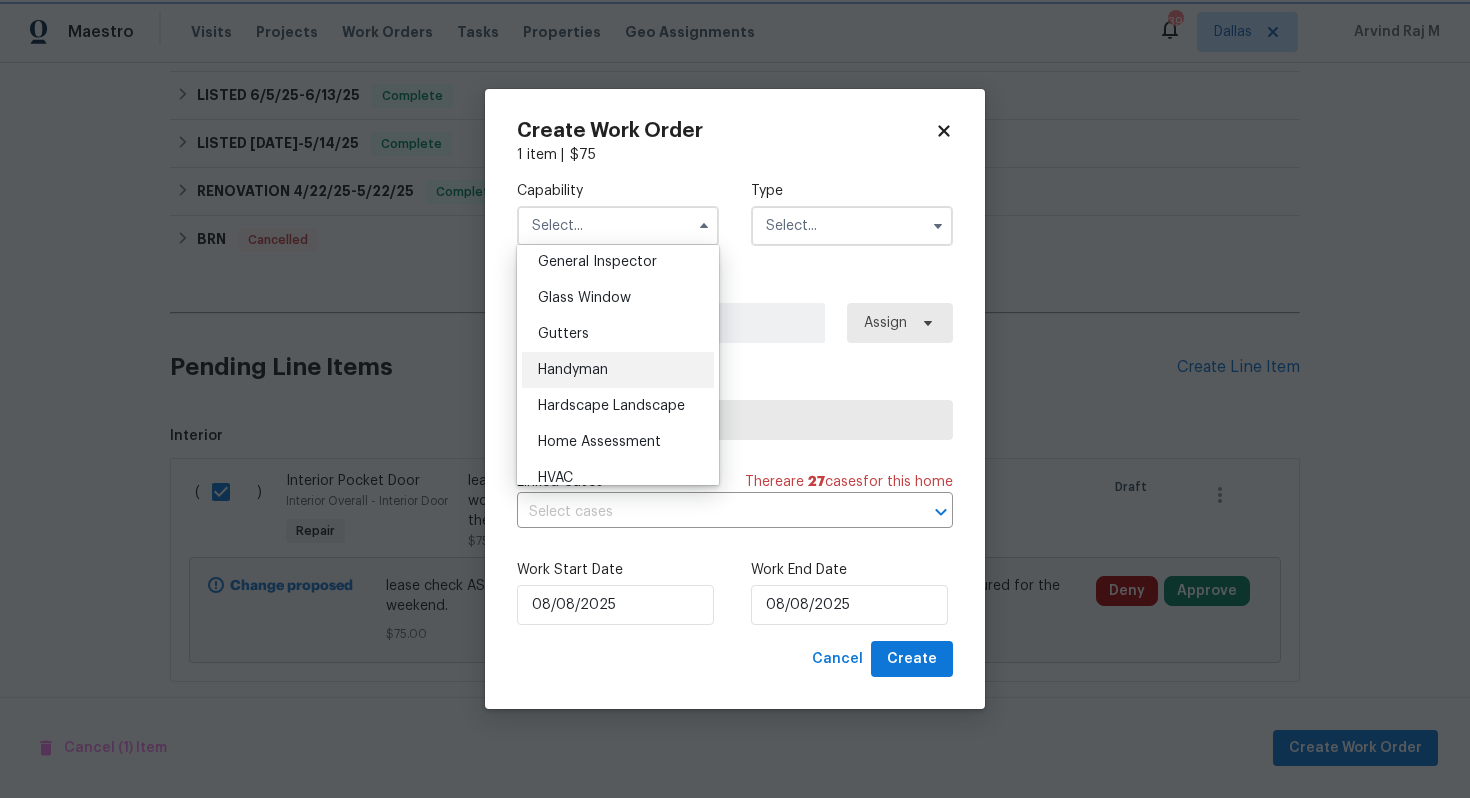 type on "Handyman" 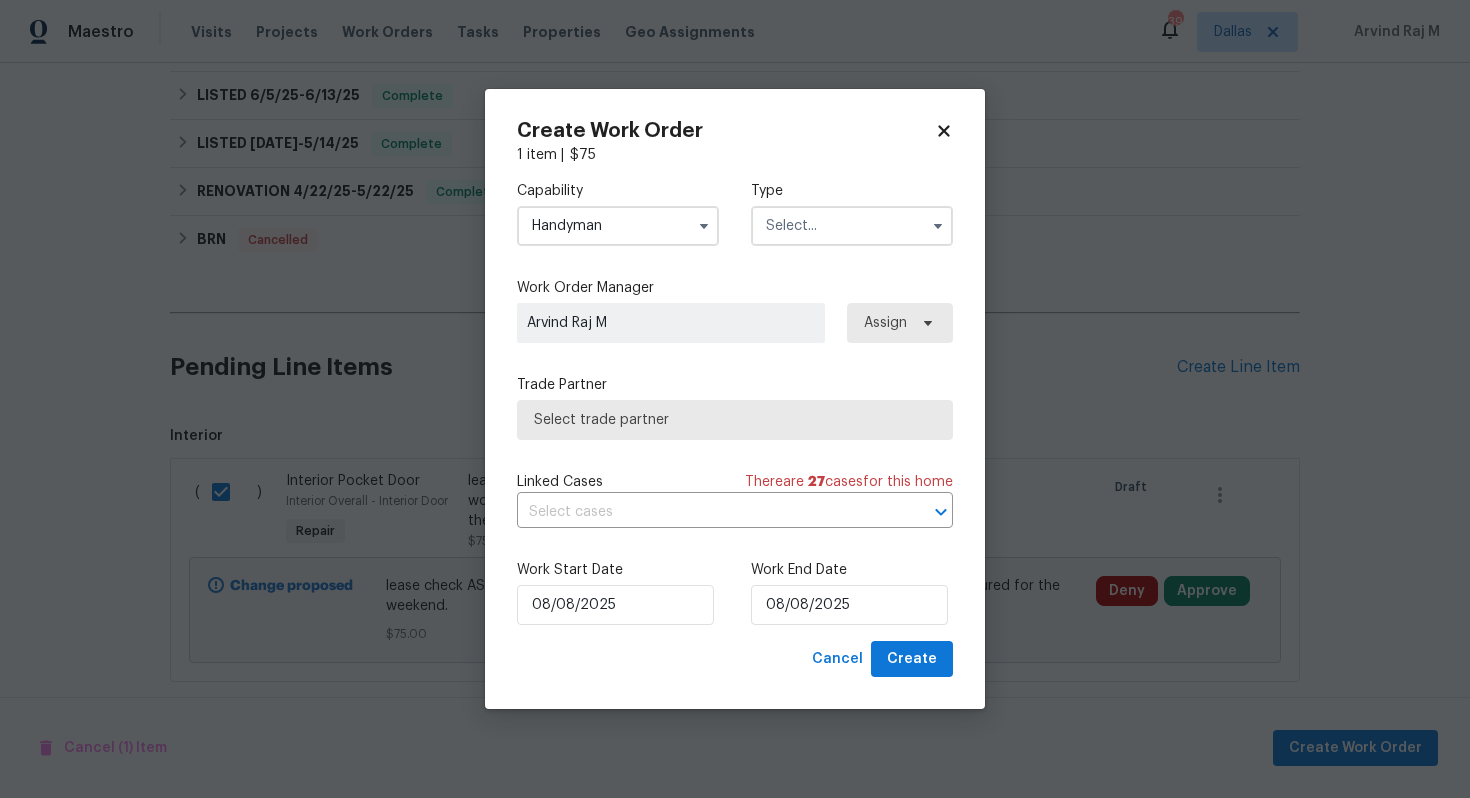 click at bounding box center (852, 226) 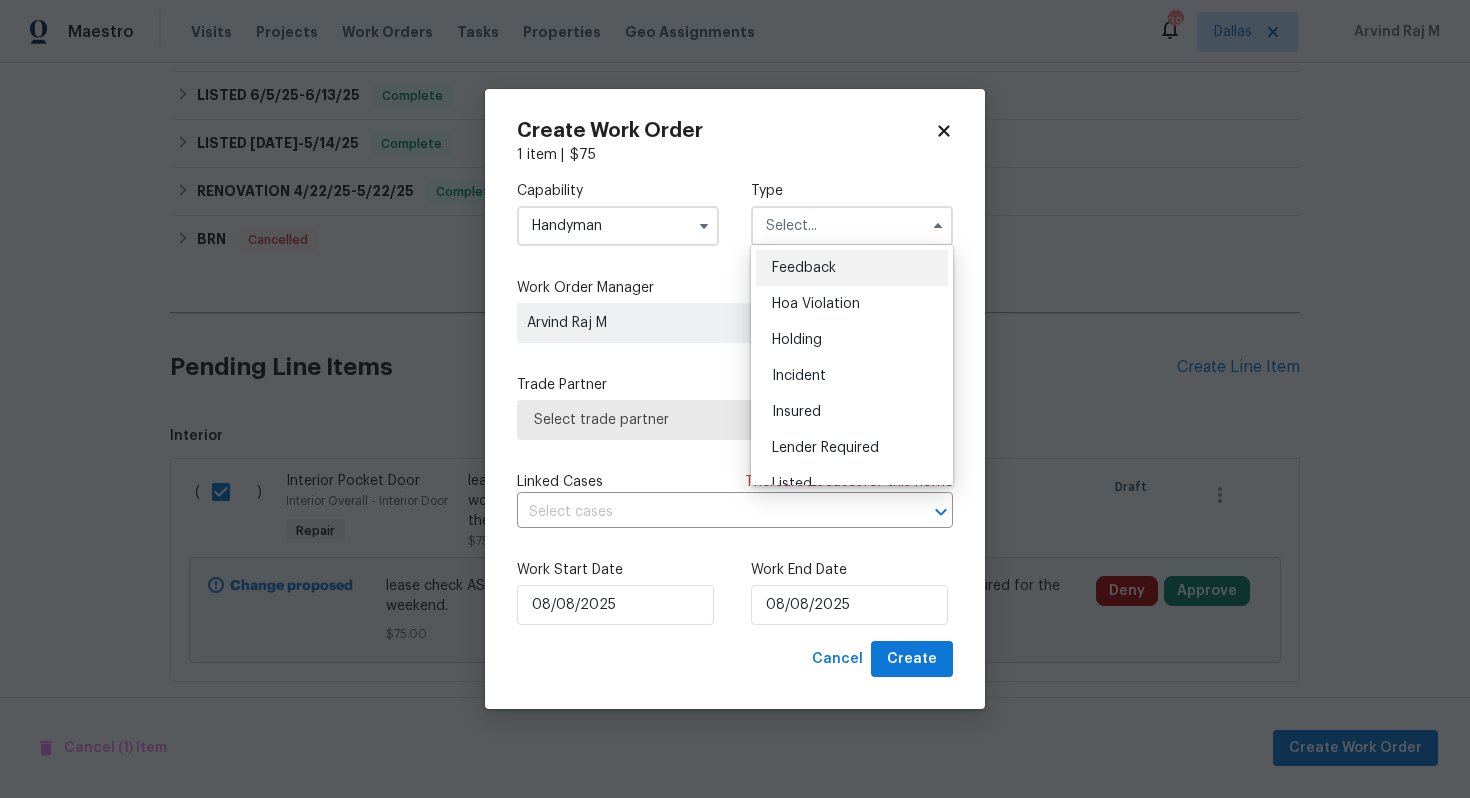 click on "Feedback" at bounding box center [852, 268] 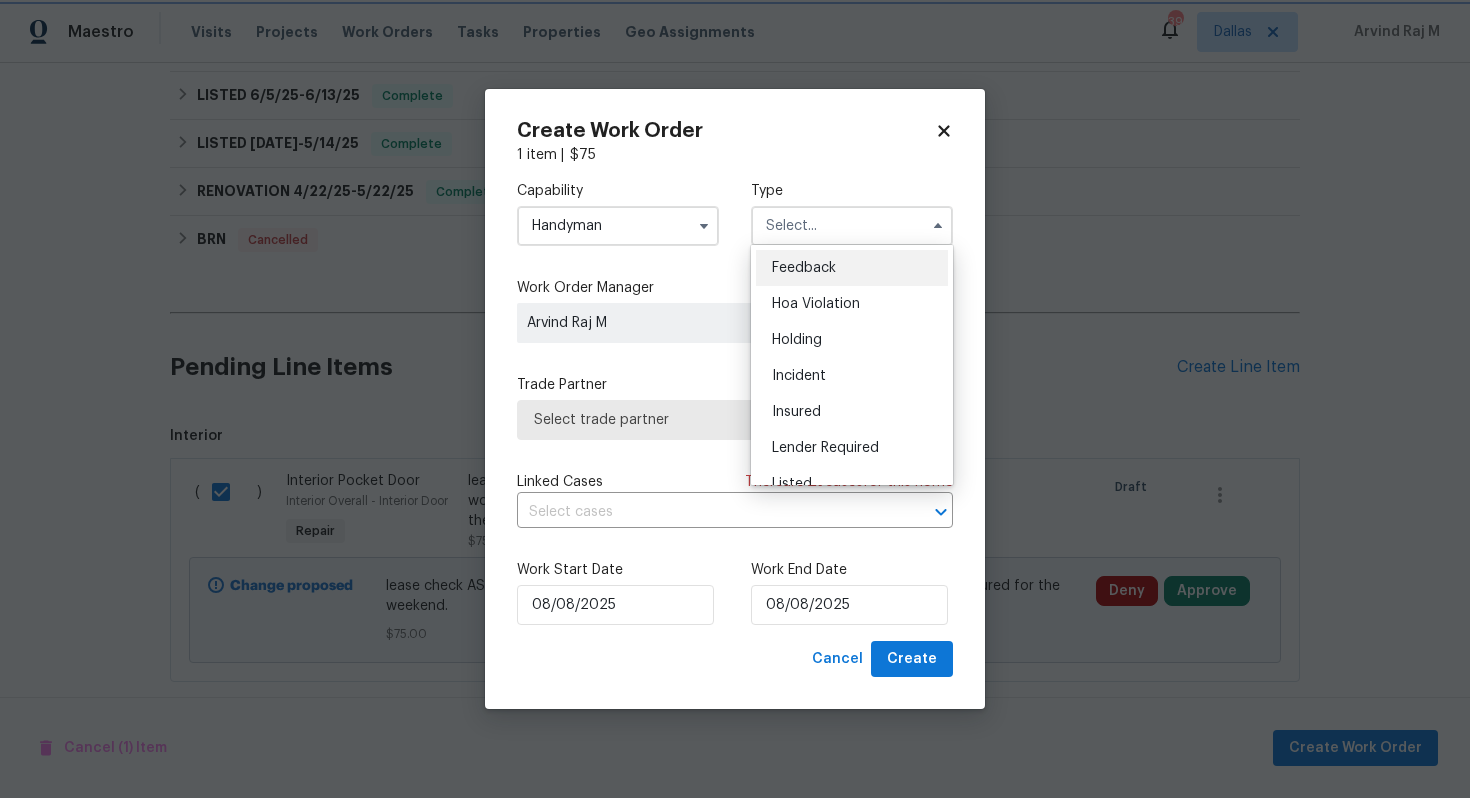 type on "Feedback" 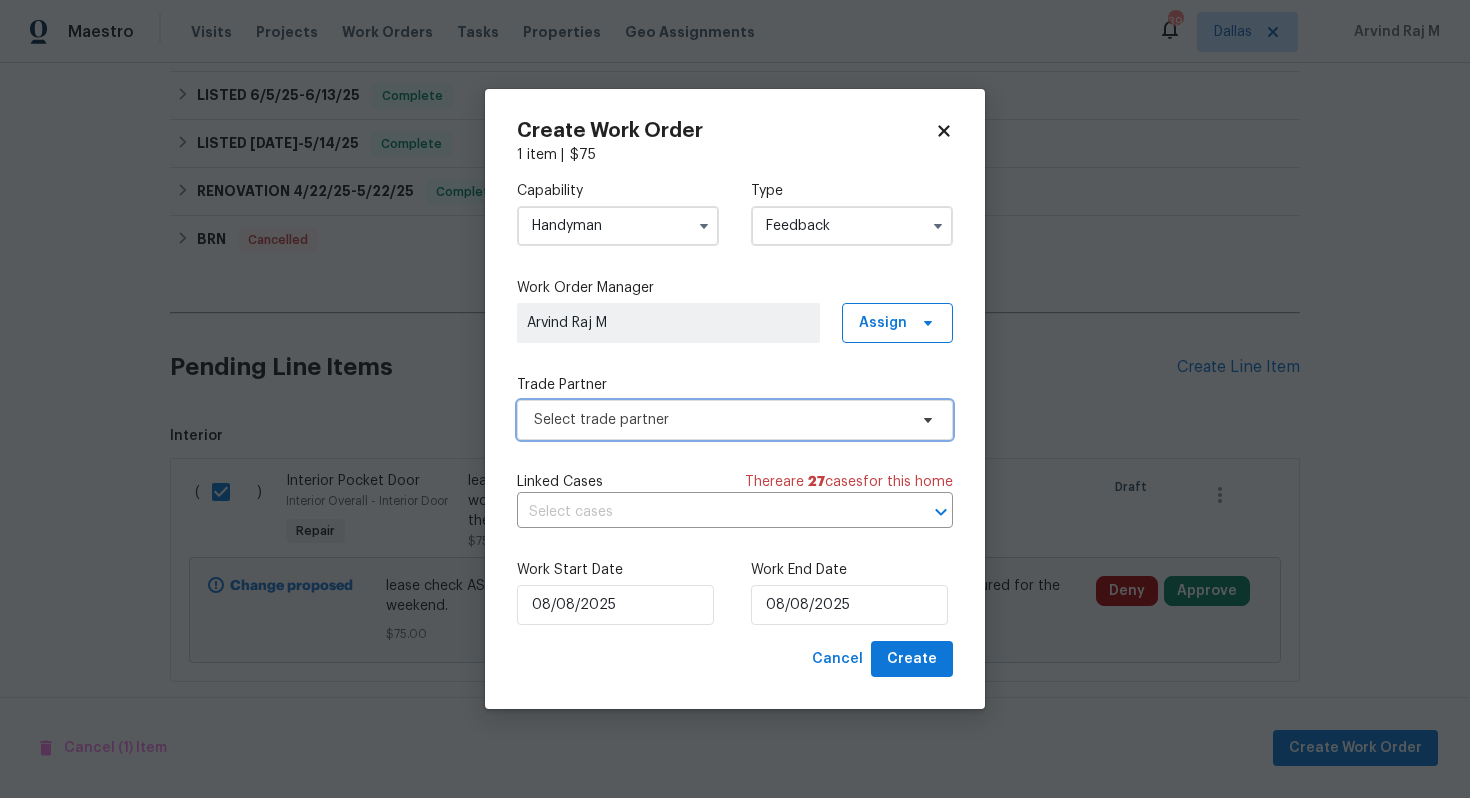 click on "Select trade partner" at bounding box center [720, 420] 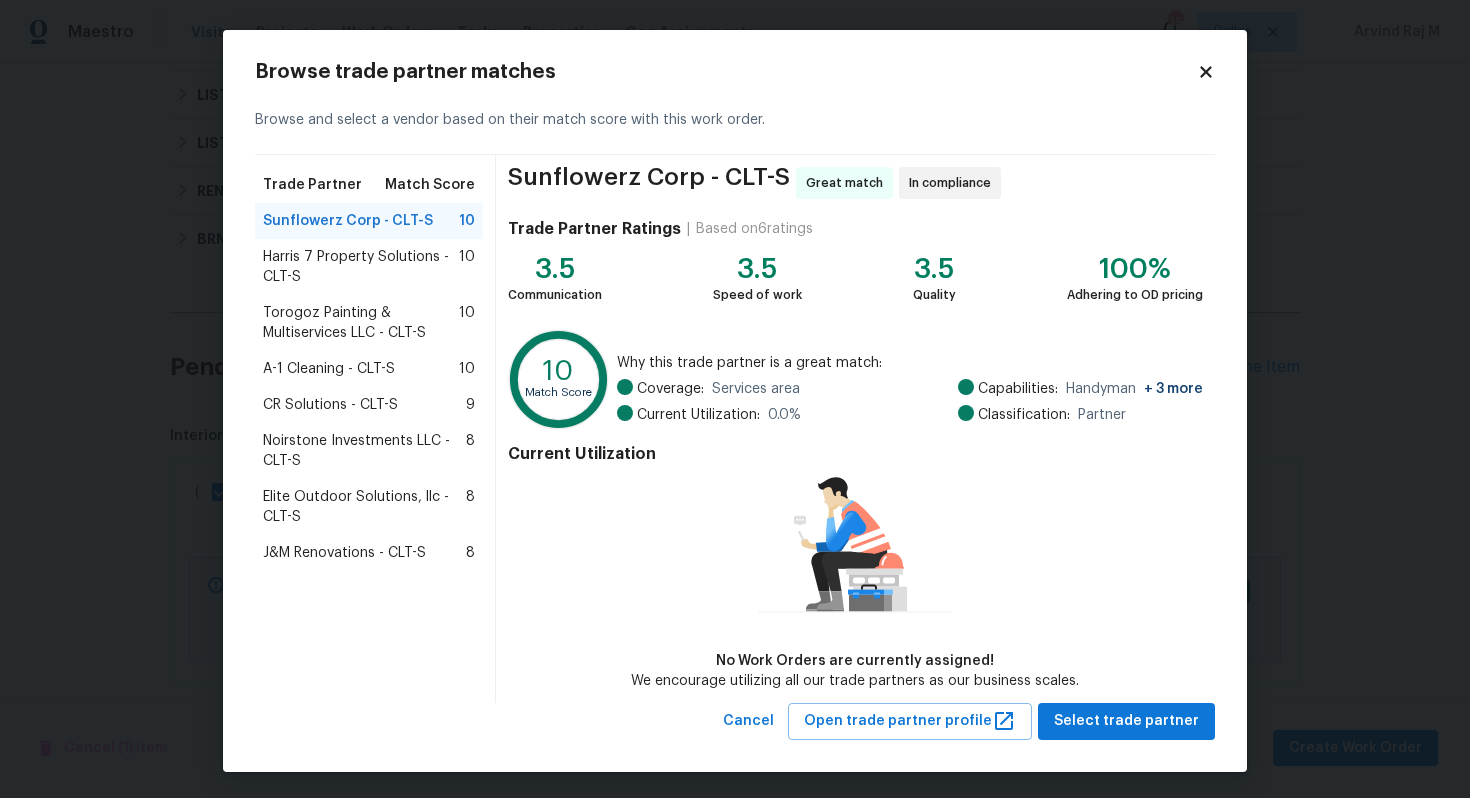 click on "Harris 7 Property Solutions - CLT-S" at bounding box center (361, 267) 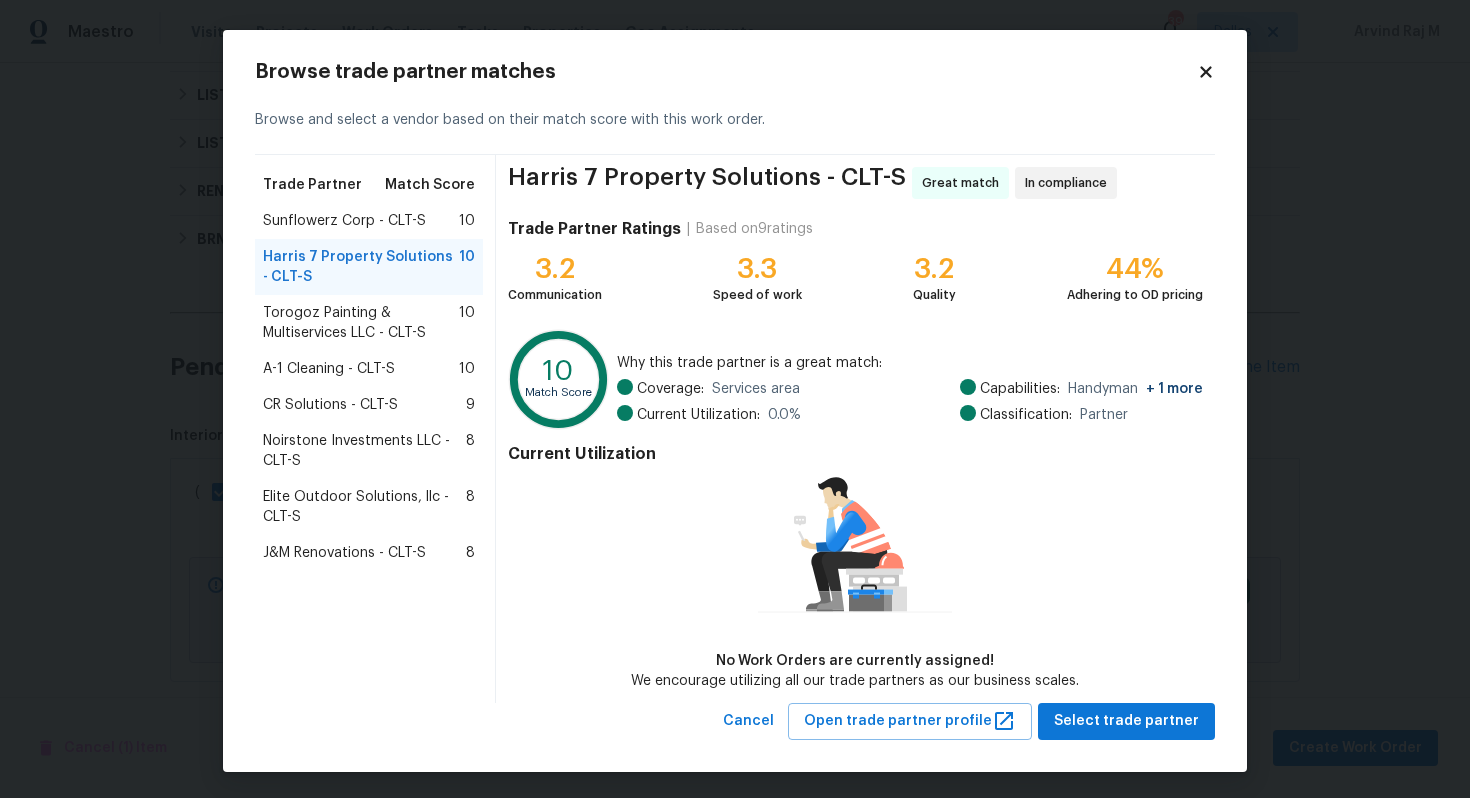 click on "Torogoz Painting & Multiservices LLC - CLT-S" at bounding box center (361, 323) 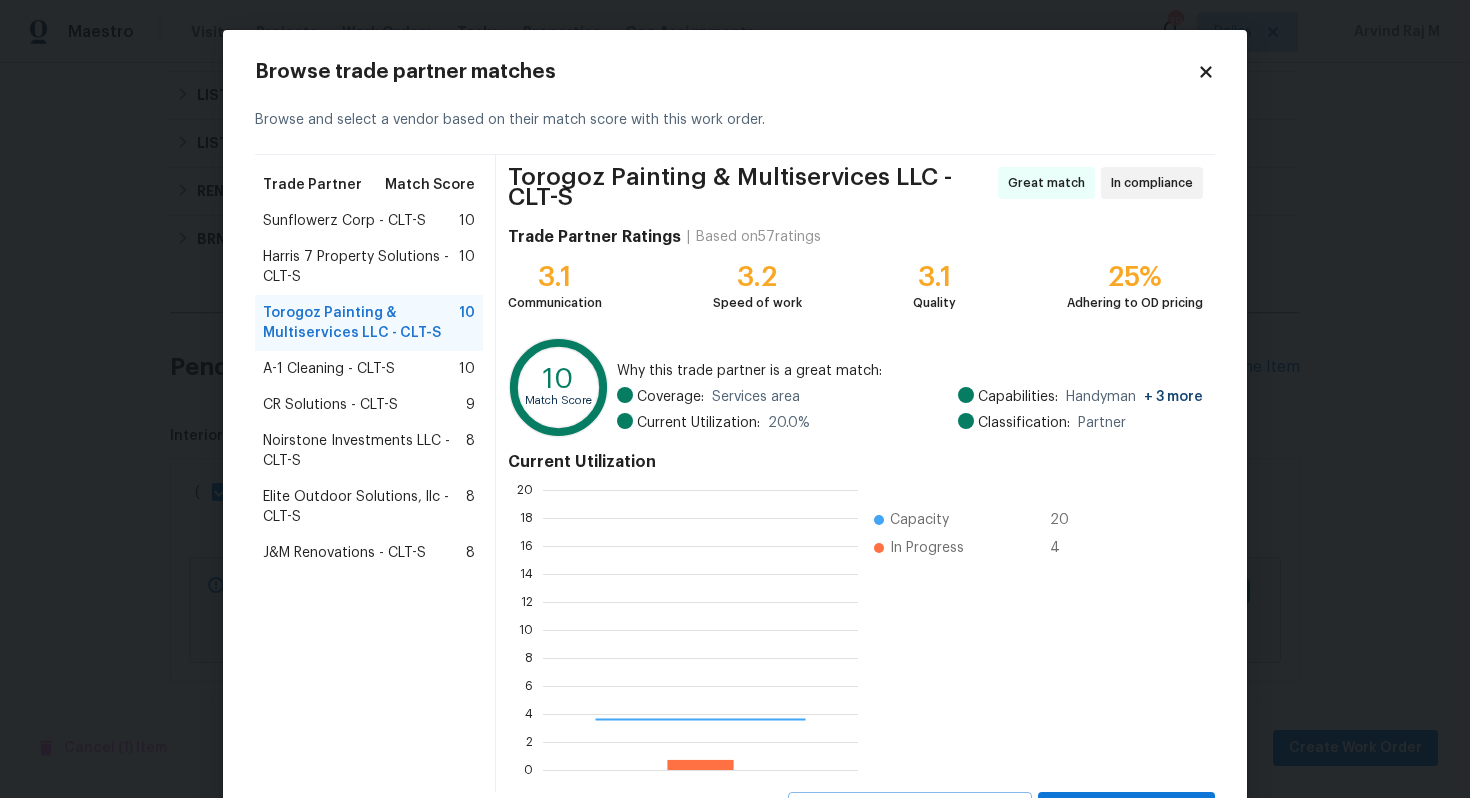 scroll, scrollTop: 2, scrollLeft: 2, axis: both 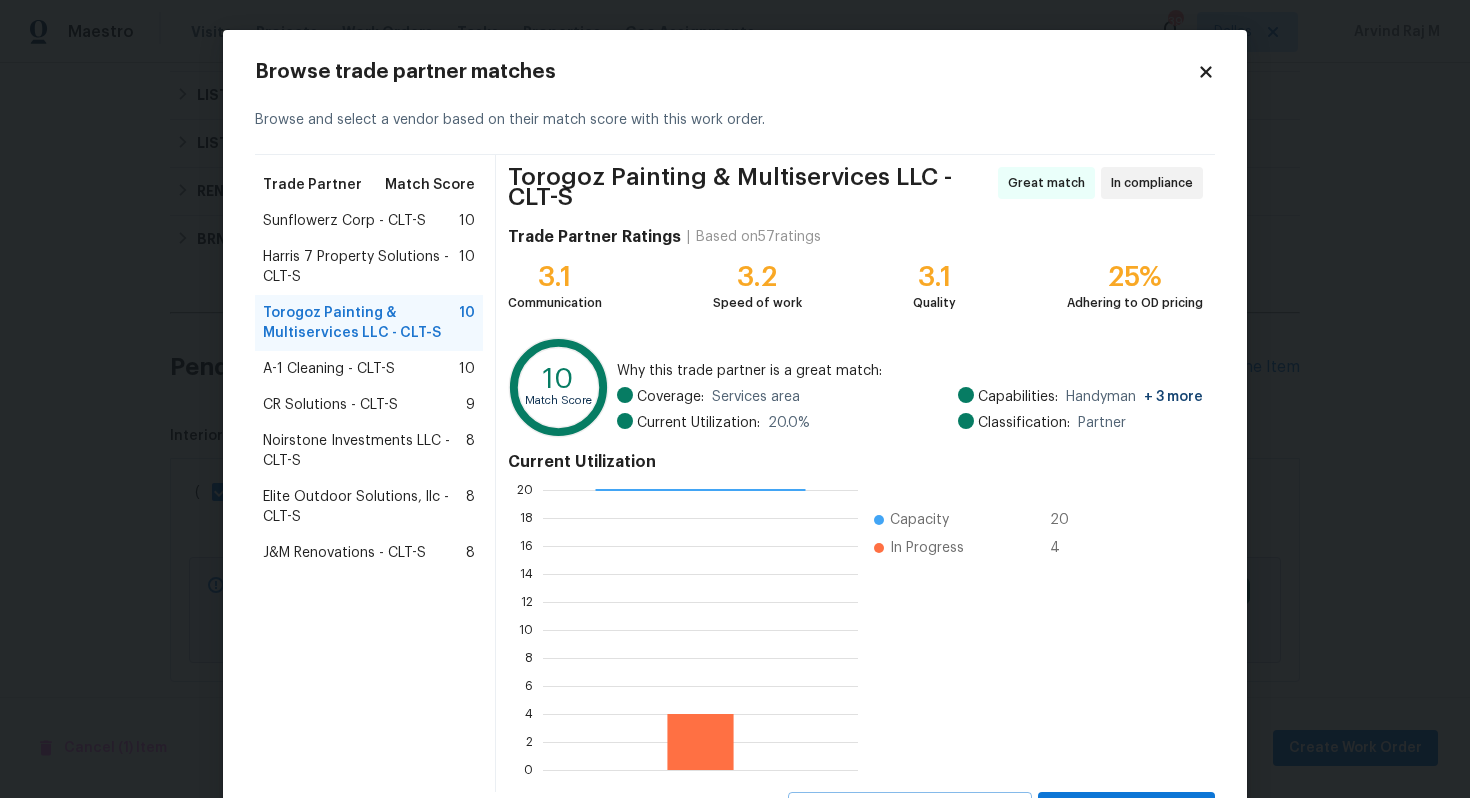 click on "A-1 Cleaning - CLT-S" at bounding box center [329, 369] 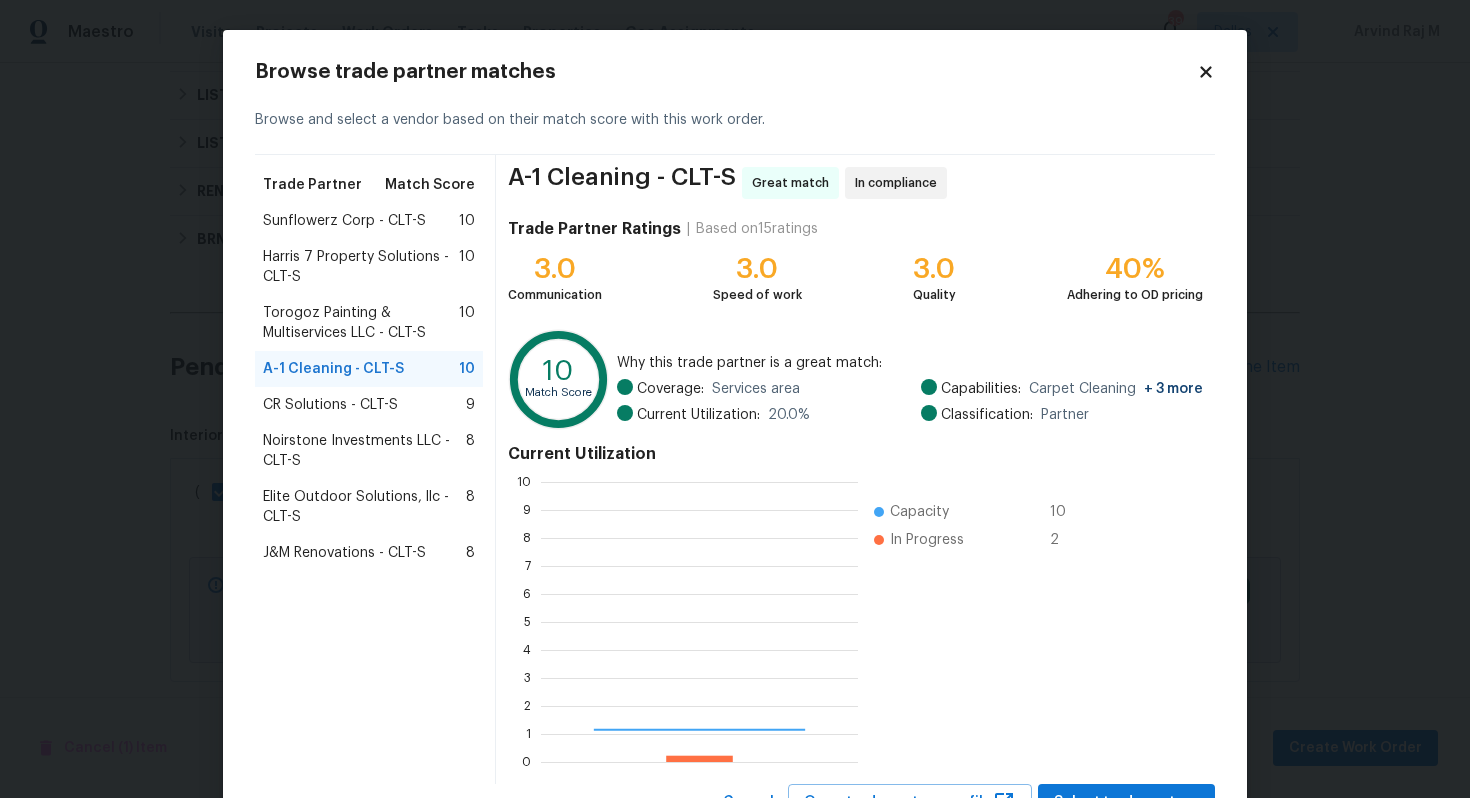 scroll, scrollTop: 2, scrollLeft: 2, axis: both 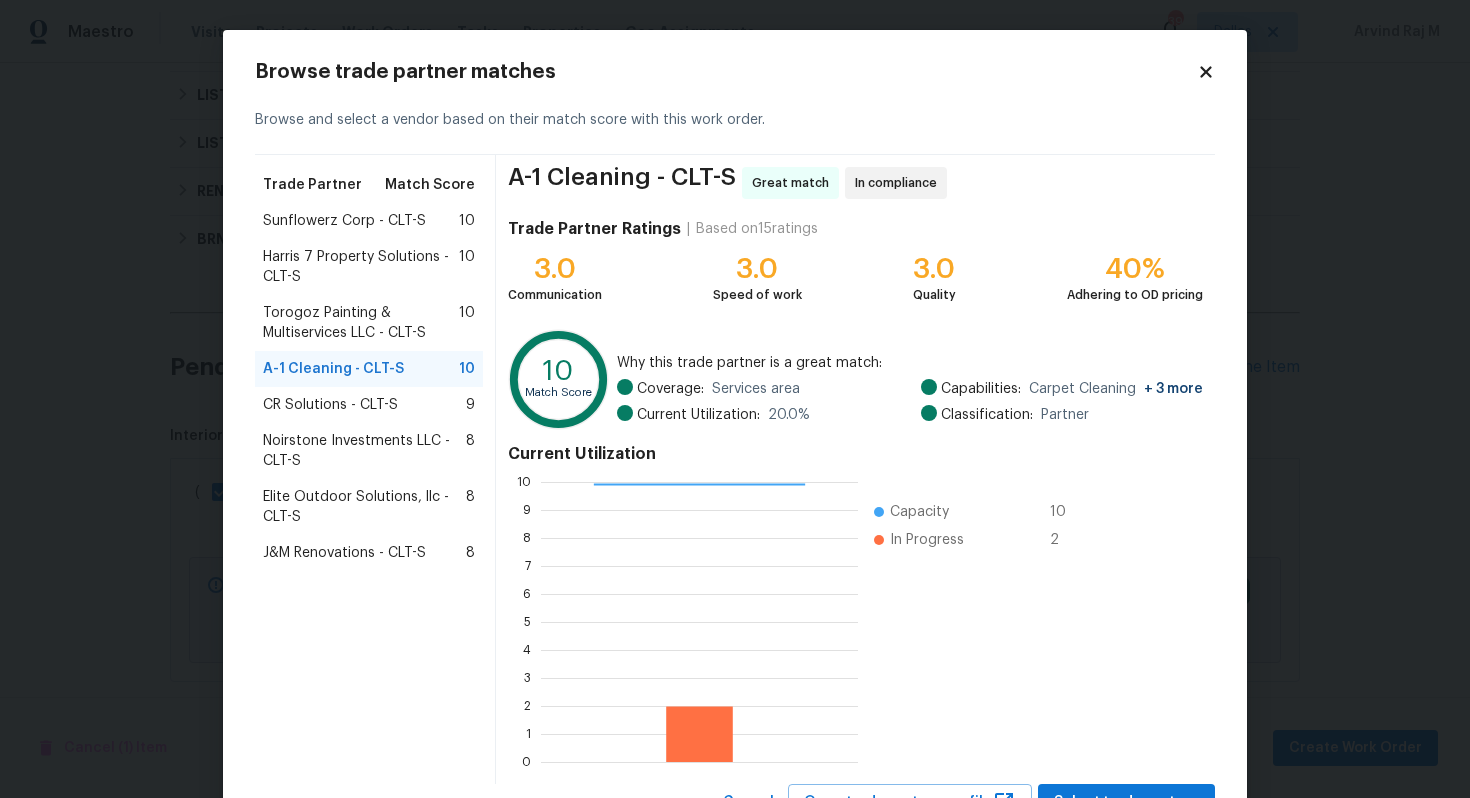 click on "Torogoz Painting & Multiservices LLC - CLT-S" at bounding box center (361, 323) 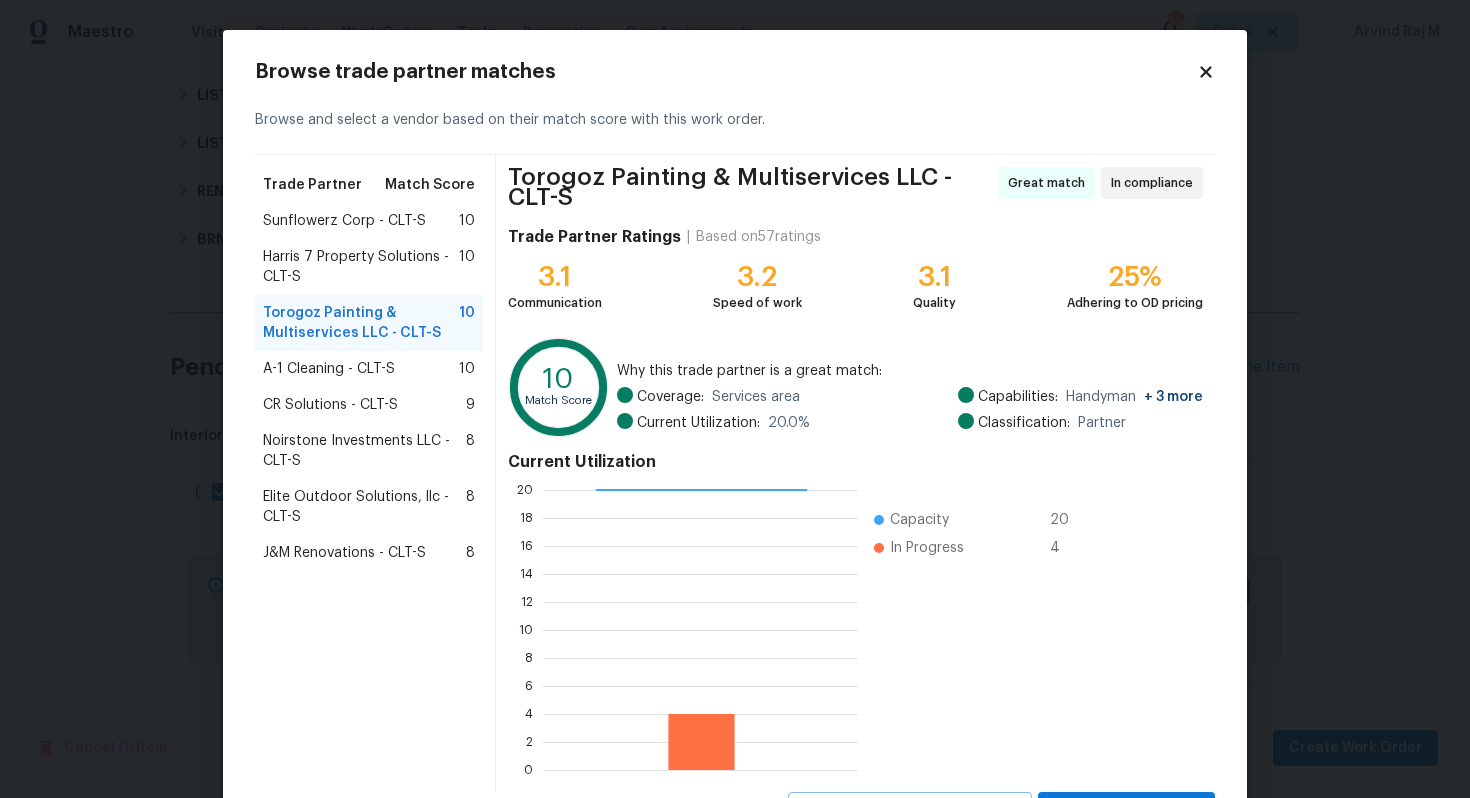scroll, scrollTop: 92, scrollLeft: 0, axis: vertical 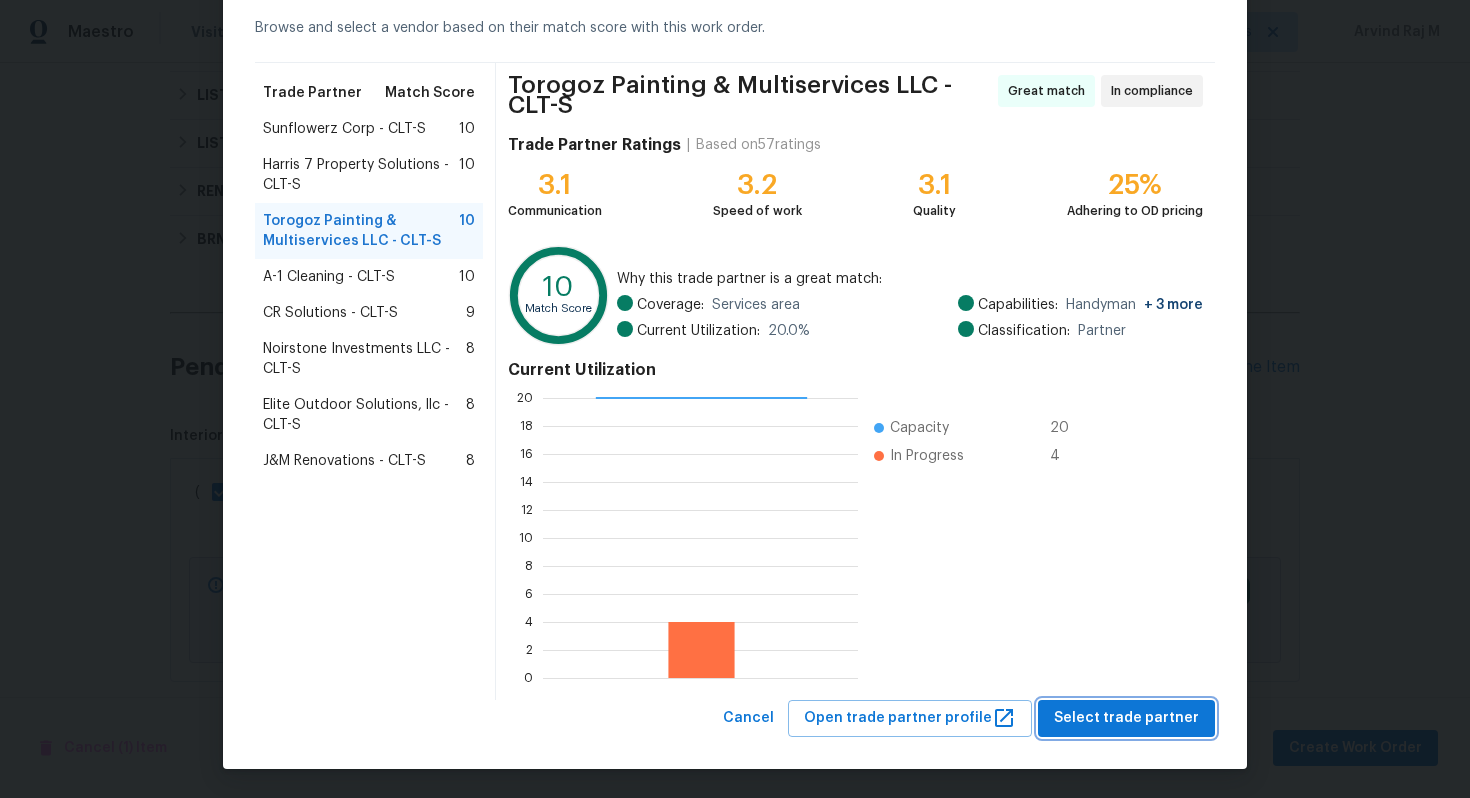 click on "Select trade partner" at bounding box center (1126, 718) 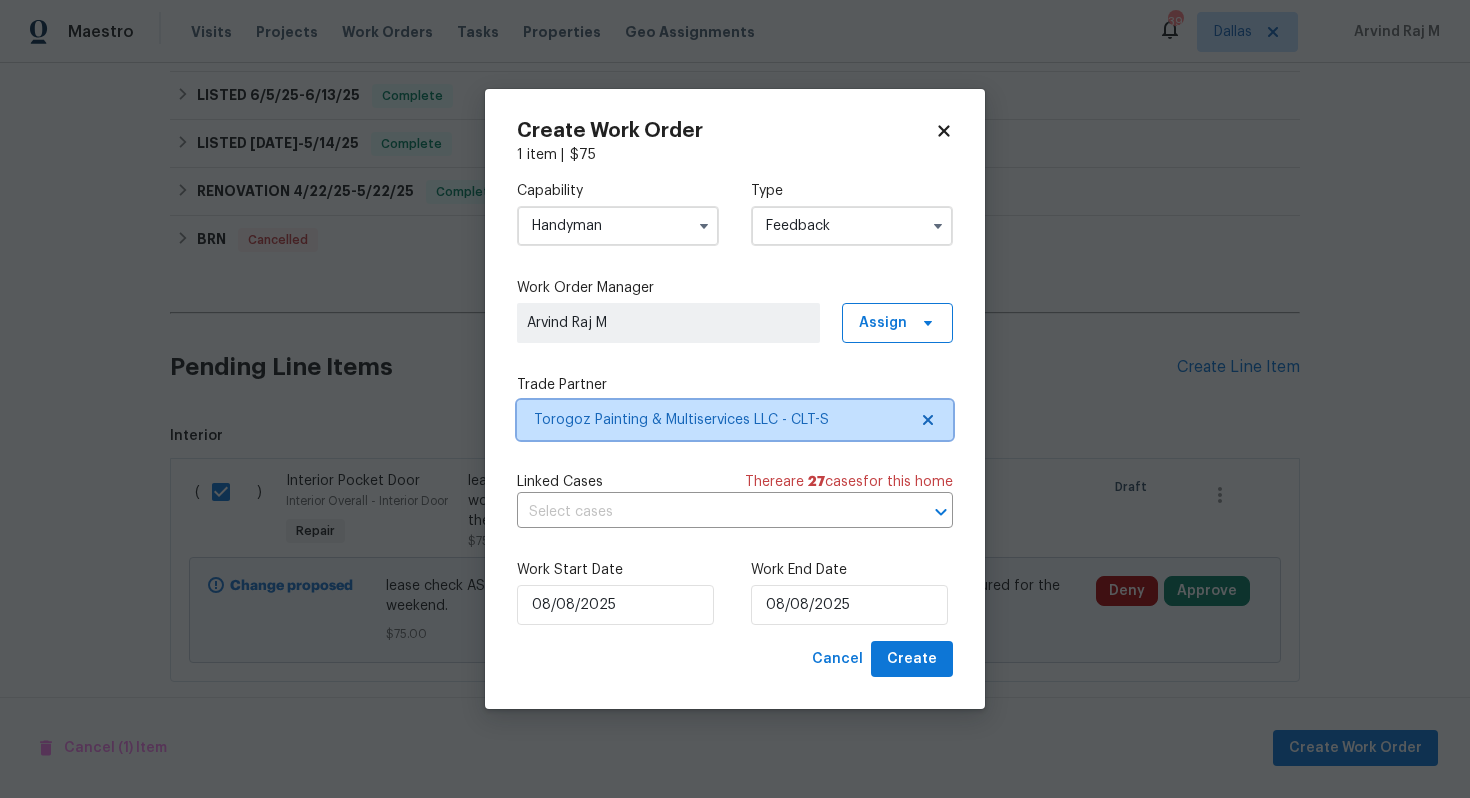 scroll, scrollTop: 0, scrollLeft: 0, axis: both 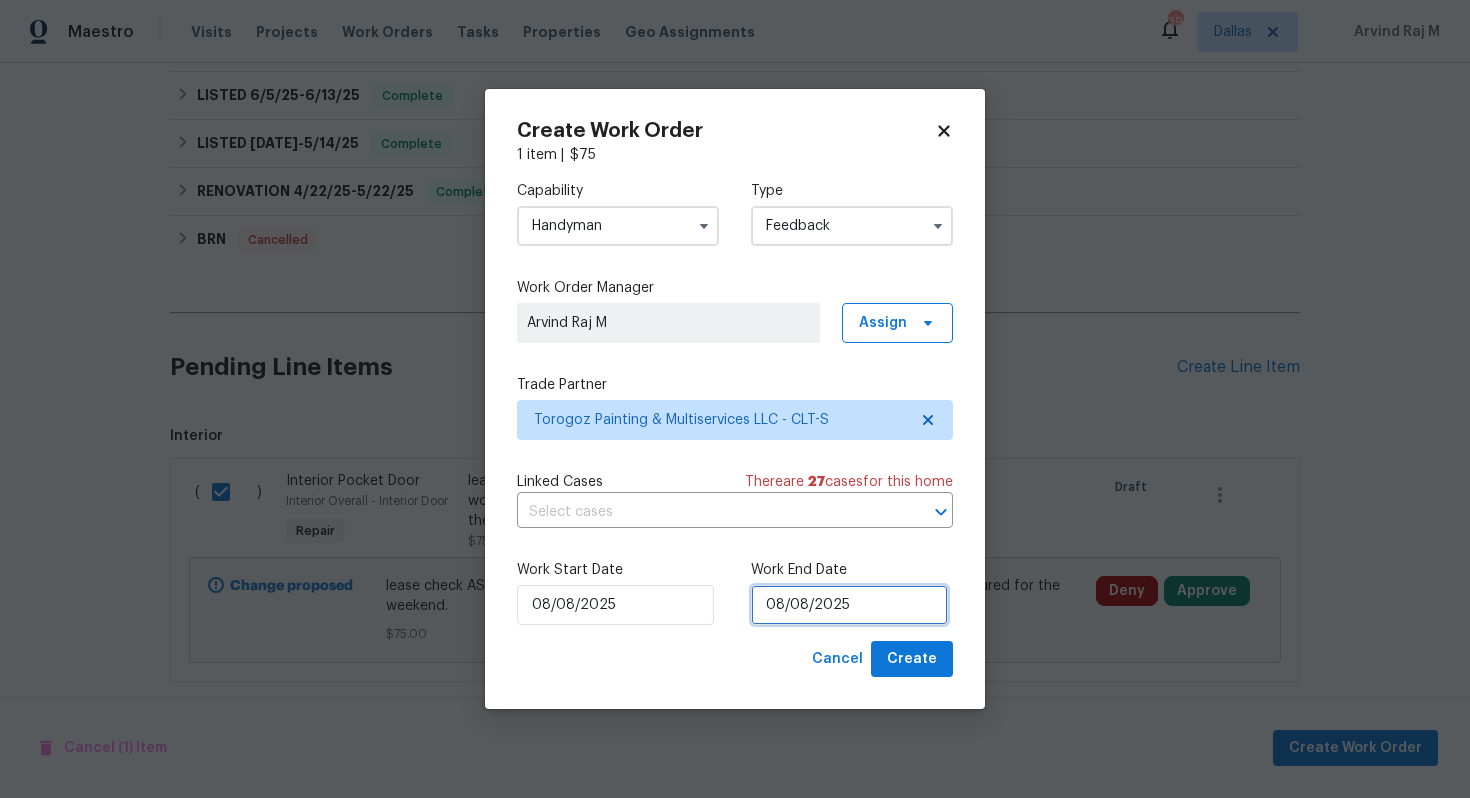 click on "08/08/2025" at bounding box center [849, 605] 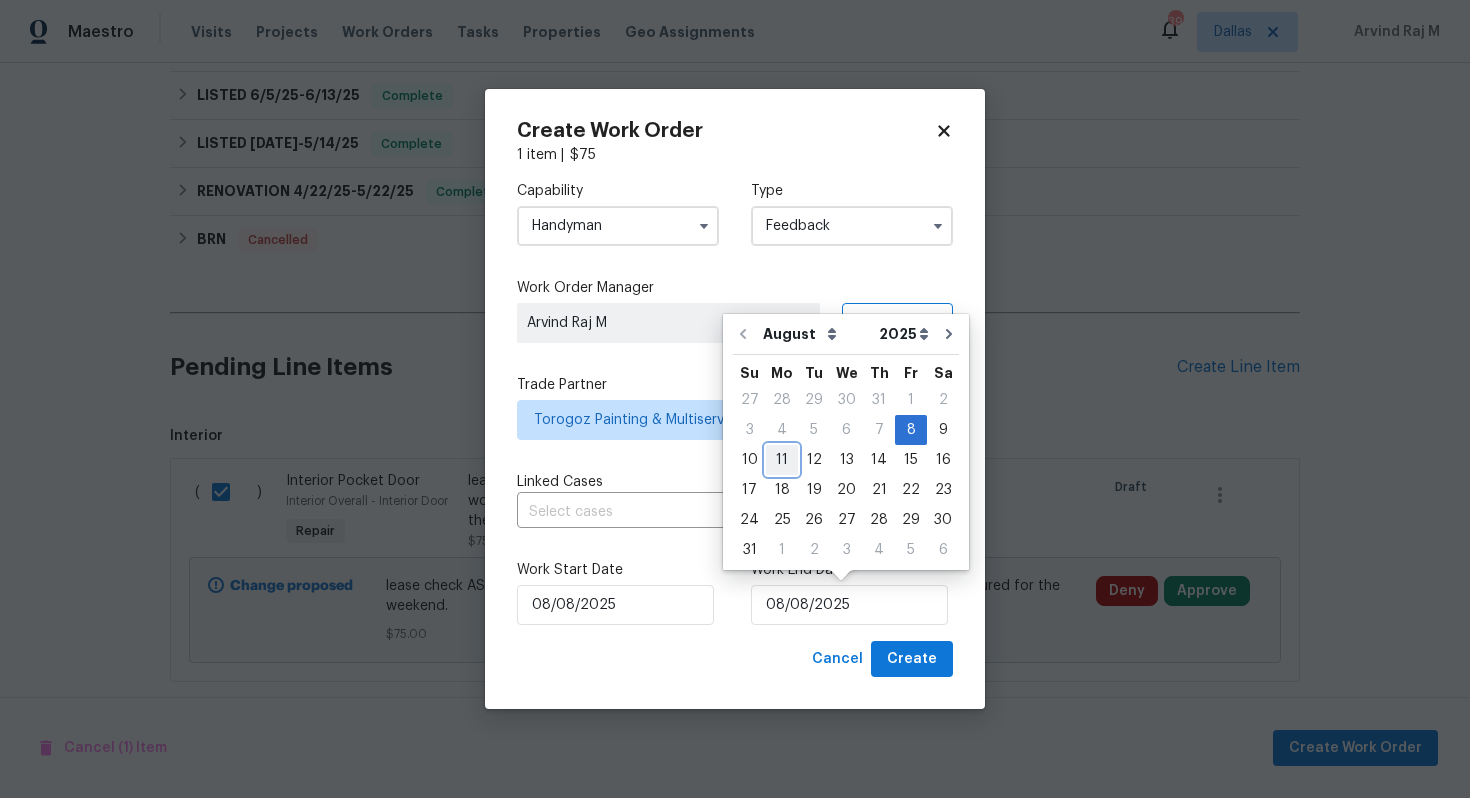 click on "11" at bounding box center [782, 460] 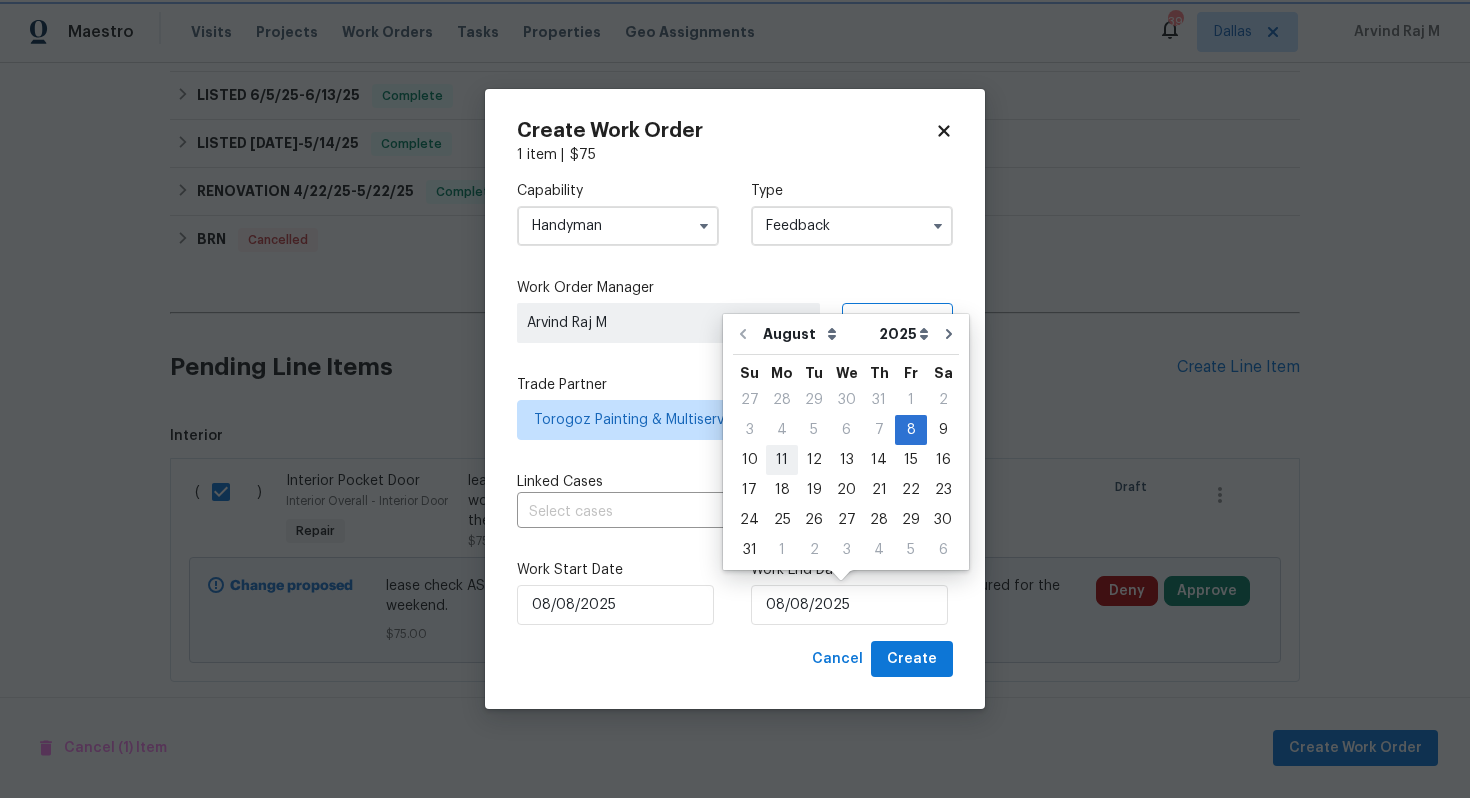 type on "11/08/2025" 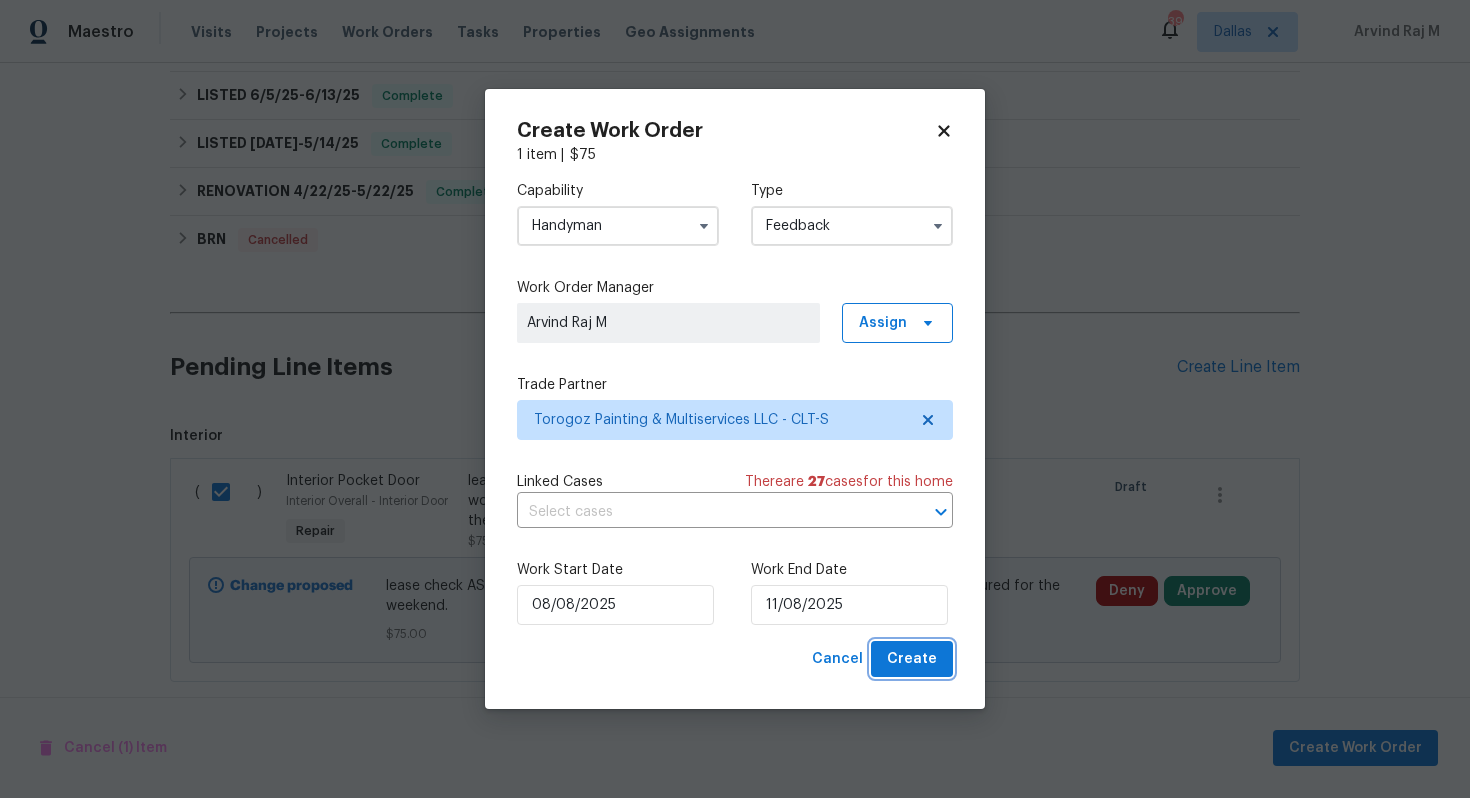 click on "Create" at bounding box center (912, 659) 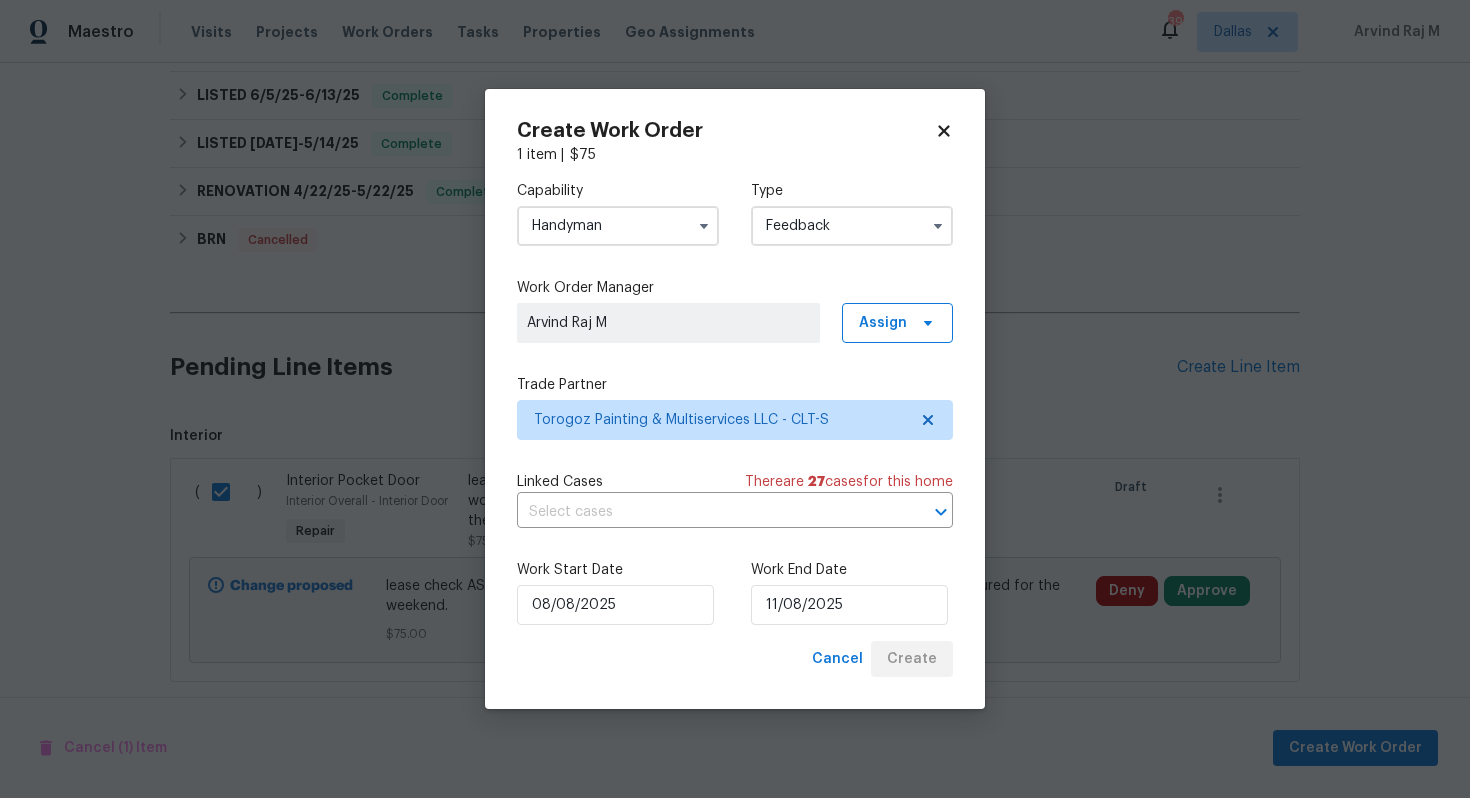 checkbox on "false" 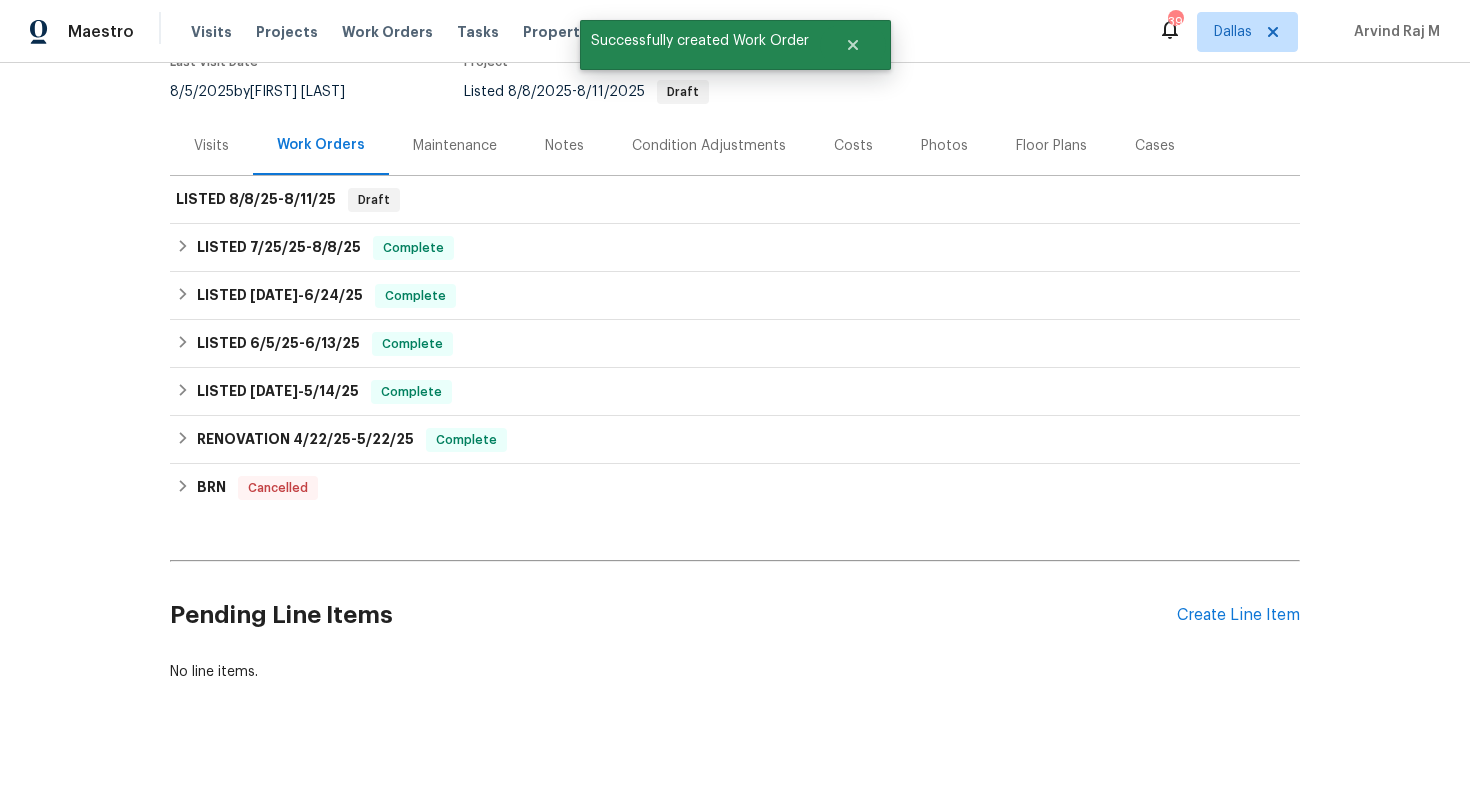 scroll, scrollTop: 0, scrollLeft: 0, axis: both 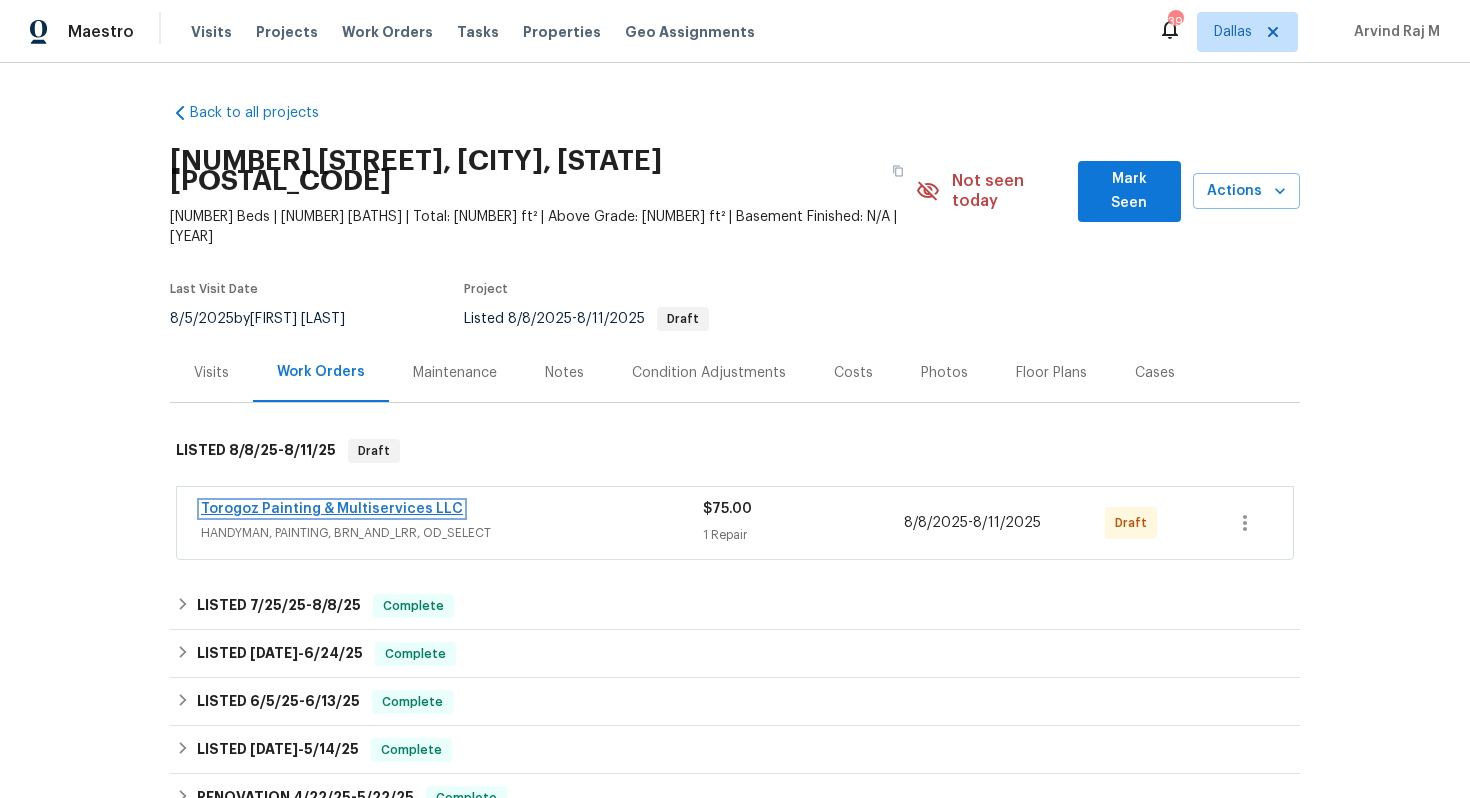 click on "Torogoz Painting & Multiservices LLC" at bounding box center [332, 509] 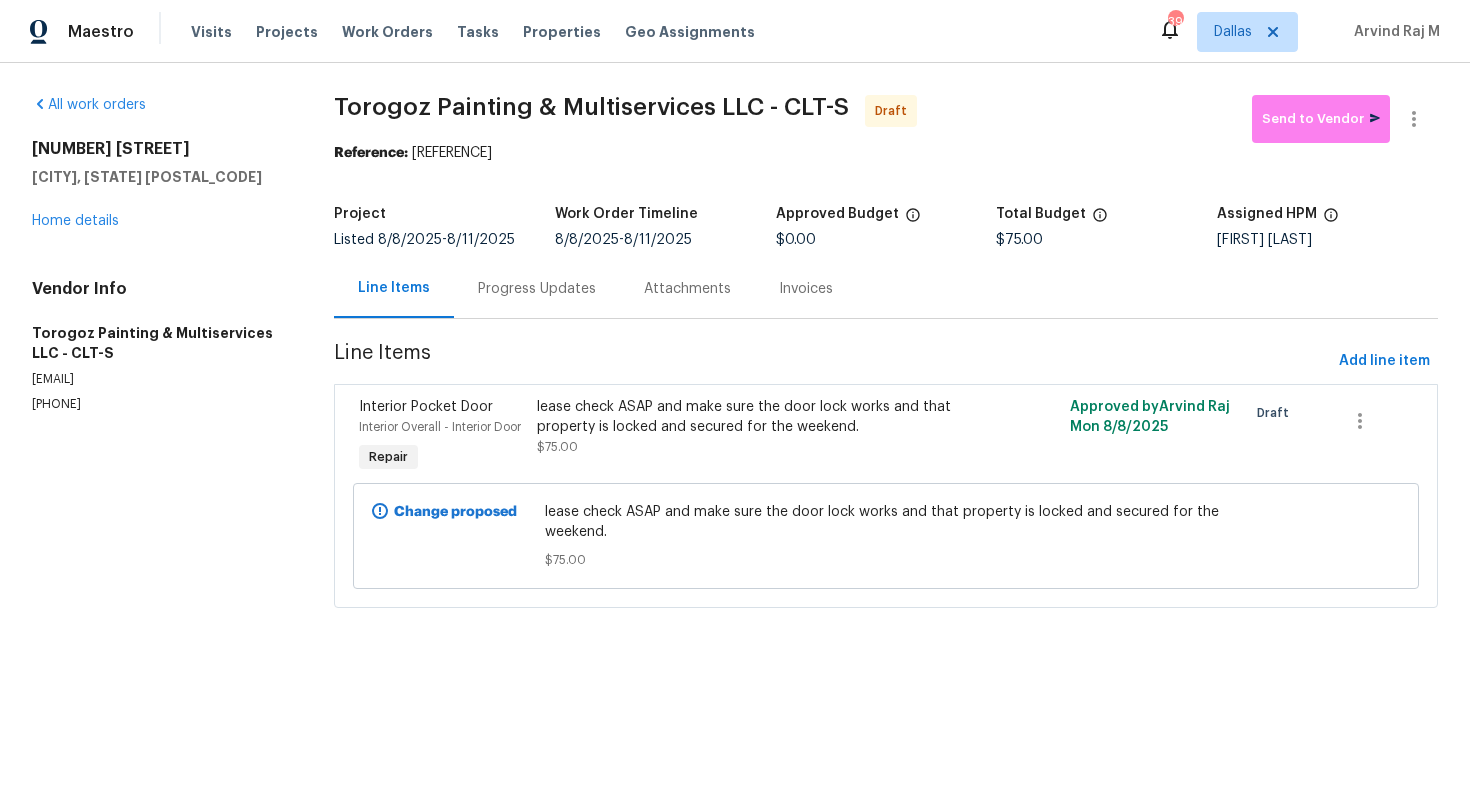 click on "Progress Updates" at bounding box center [537, 289] 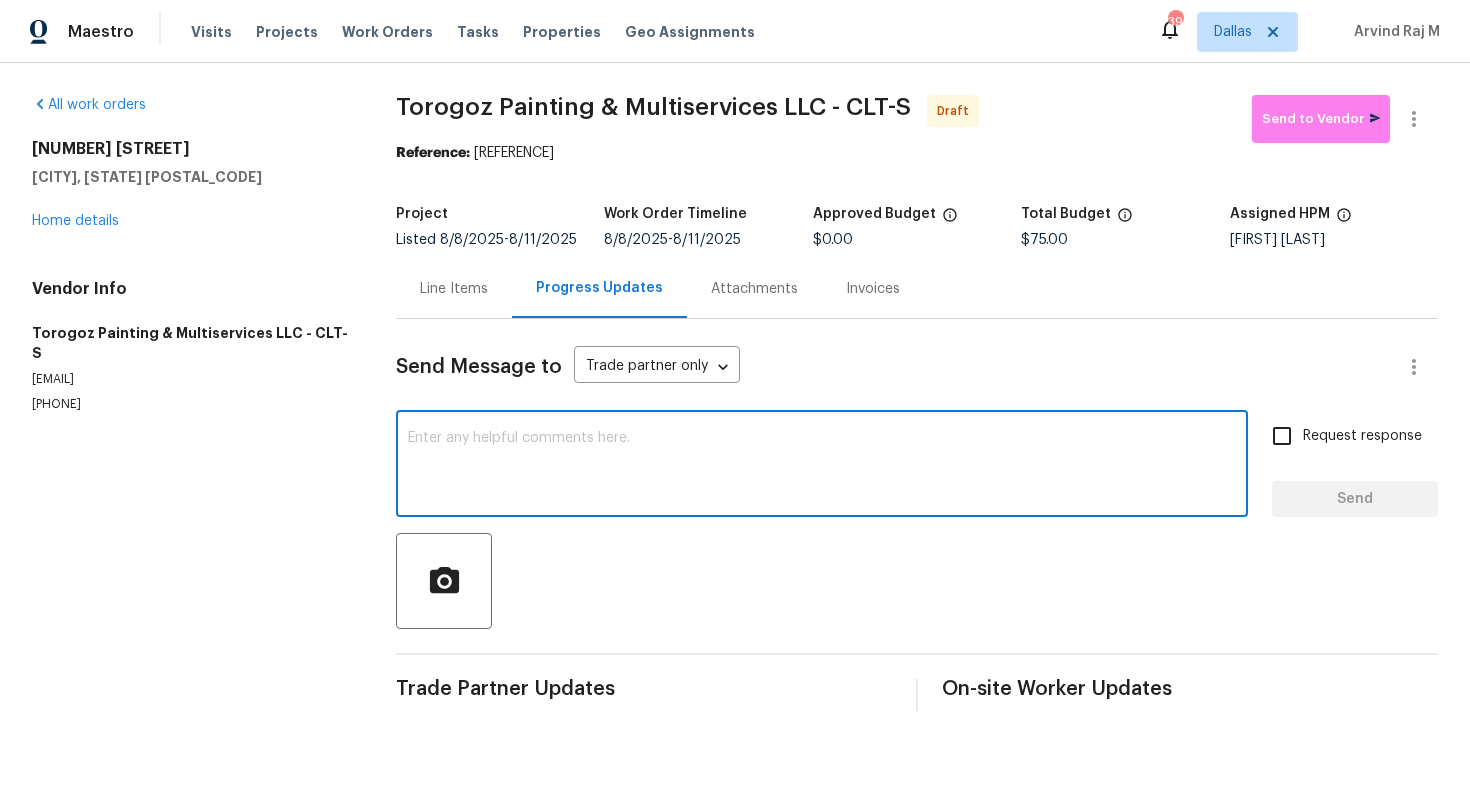 click at bounding box center [822, 466] 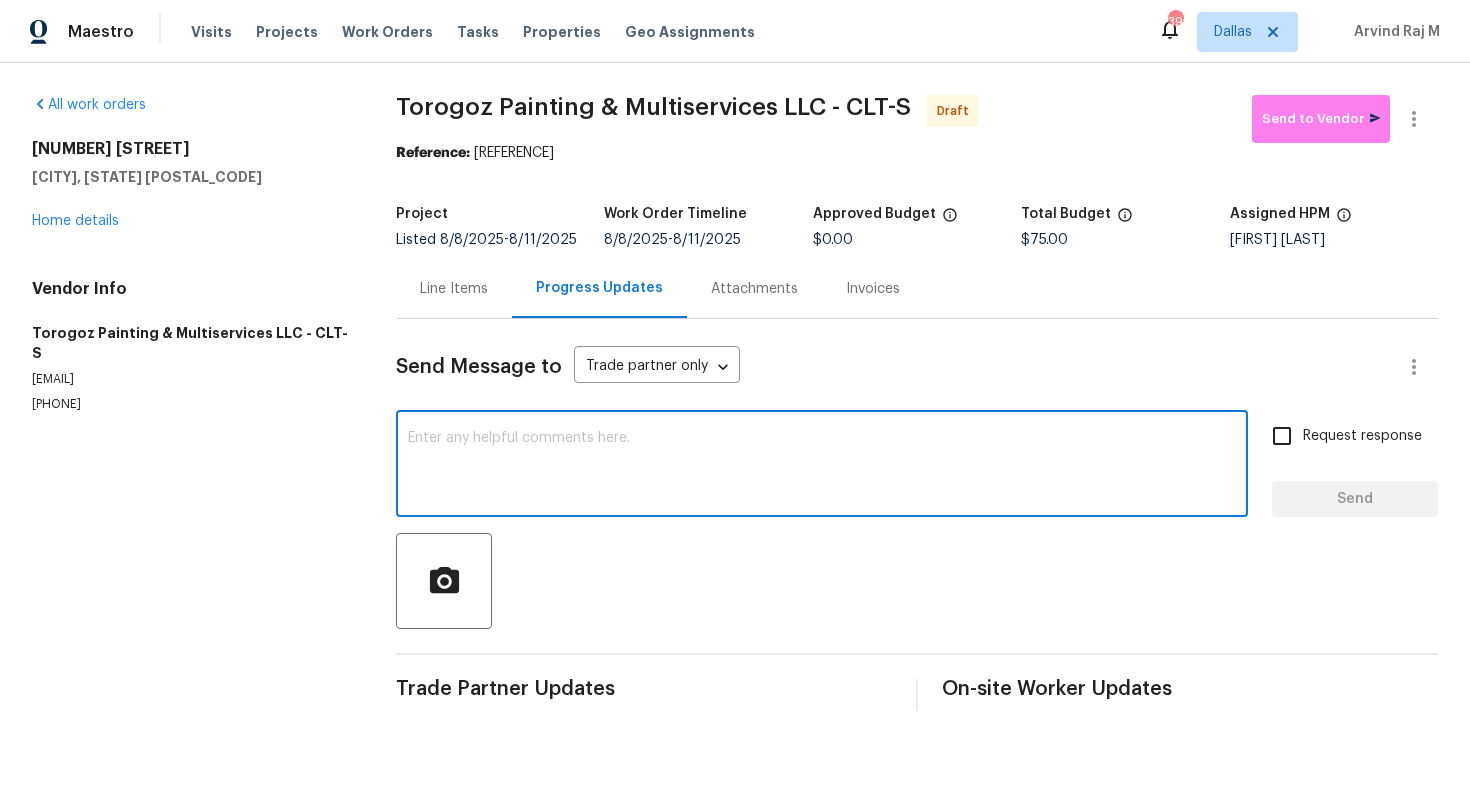 click at bounding box center [822, 466] 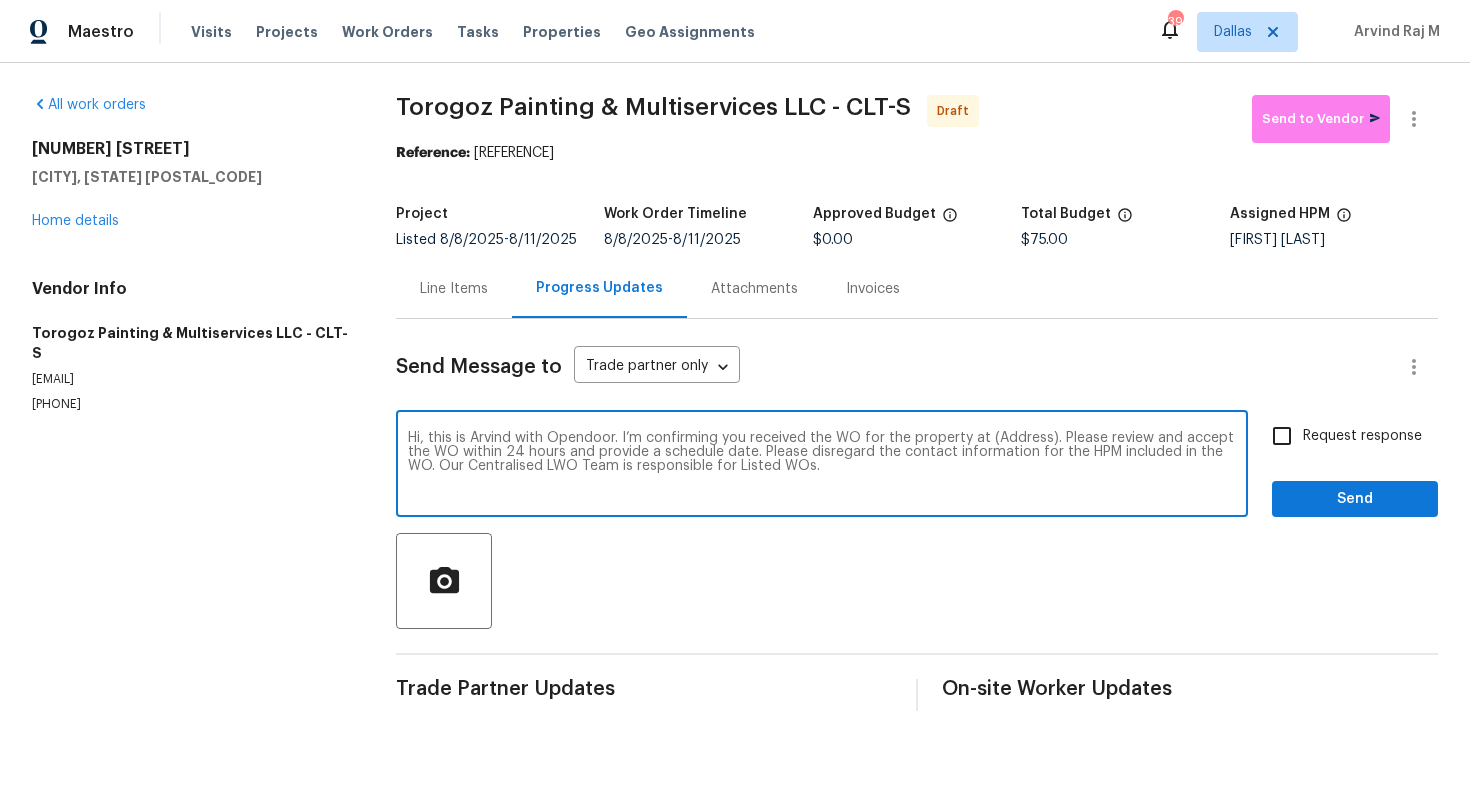drag, startPoint x: 1048, startPoint y: 439, endPoint x: 987, endPoint y: 436, distance: 61.073727 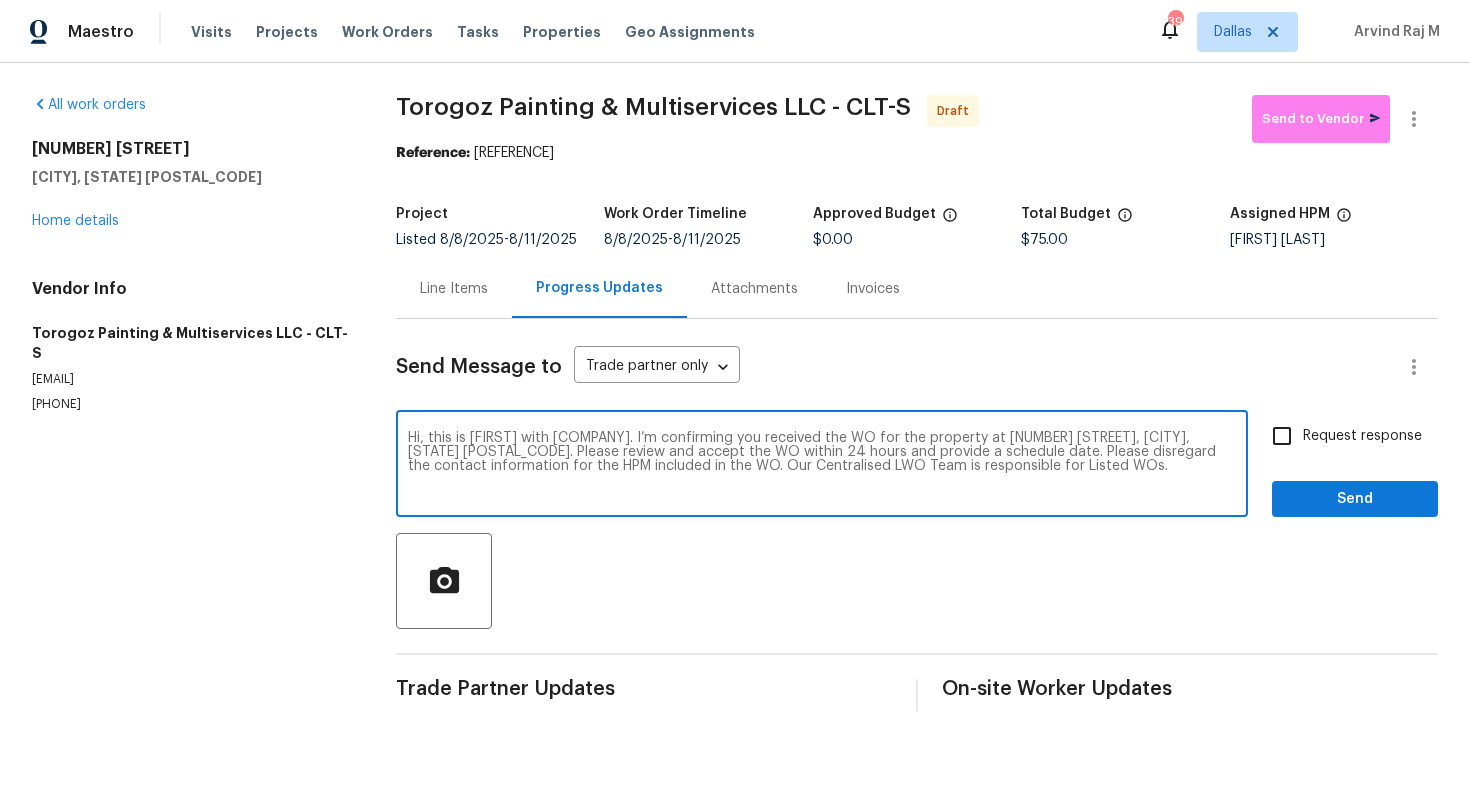type on "Hi, this is Arvind with Opendoor. I’m confirming you received the WO for the property at 2532 Steeplechase Rd, Gastonia, NC 28056. Please review and accept the WO within 24 hours and provide a schedule date. Please disregard the contact information for the HPM included in the WO. Our Centralised LWO Team is responsible for Listed WOs." 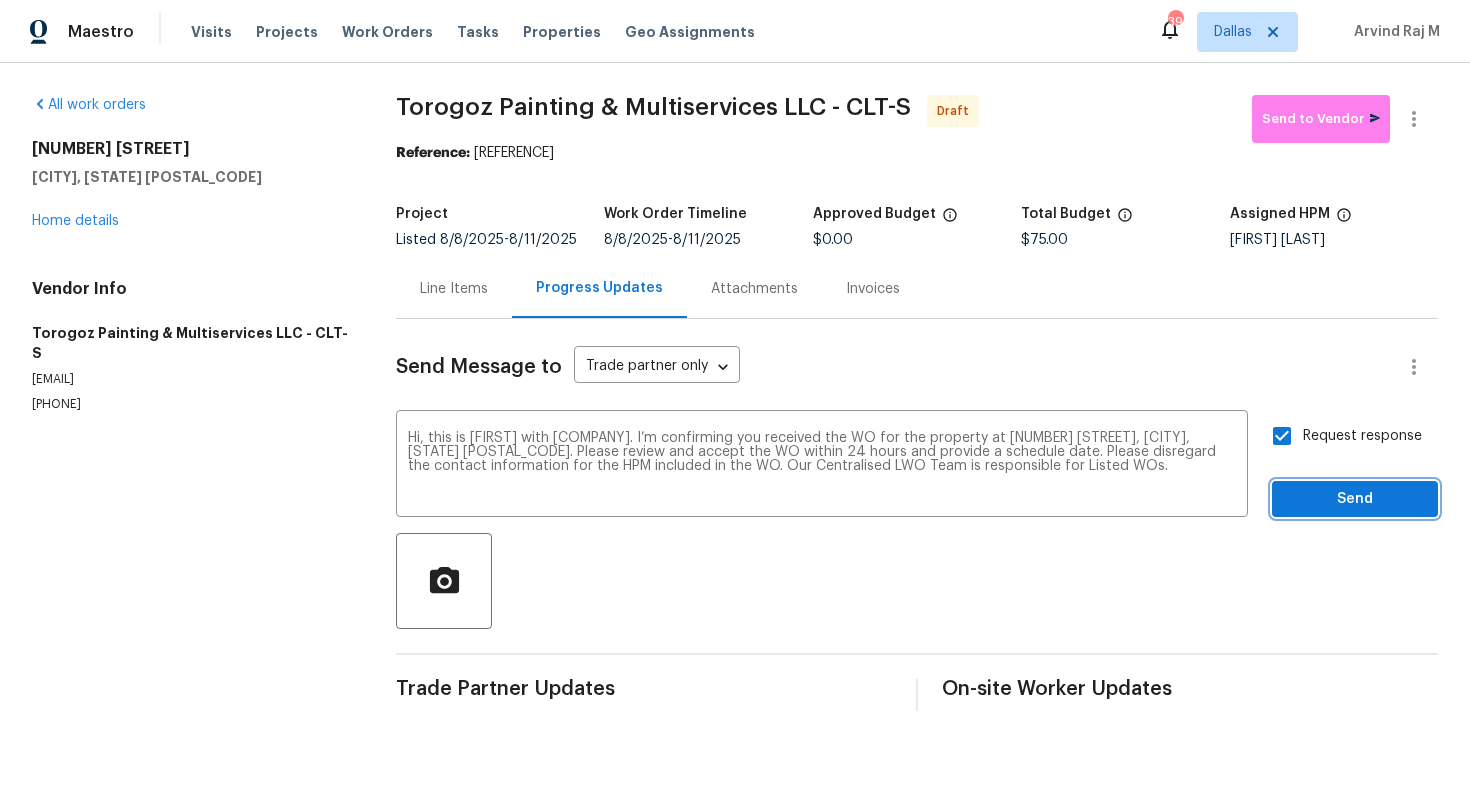 click on "Send" at bounding box center (1355, 499) 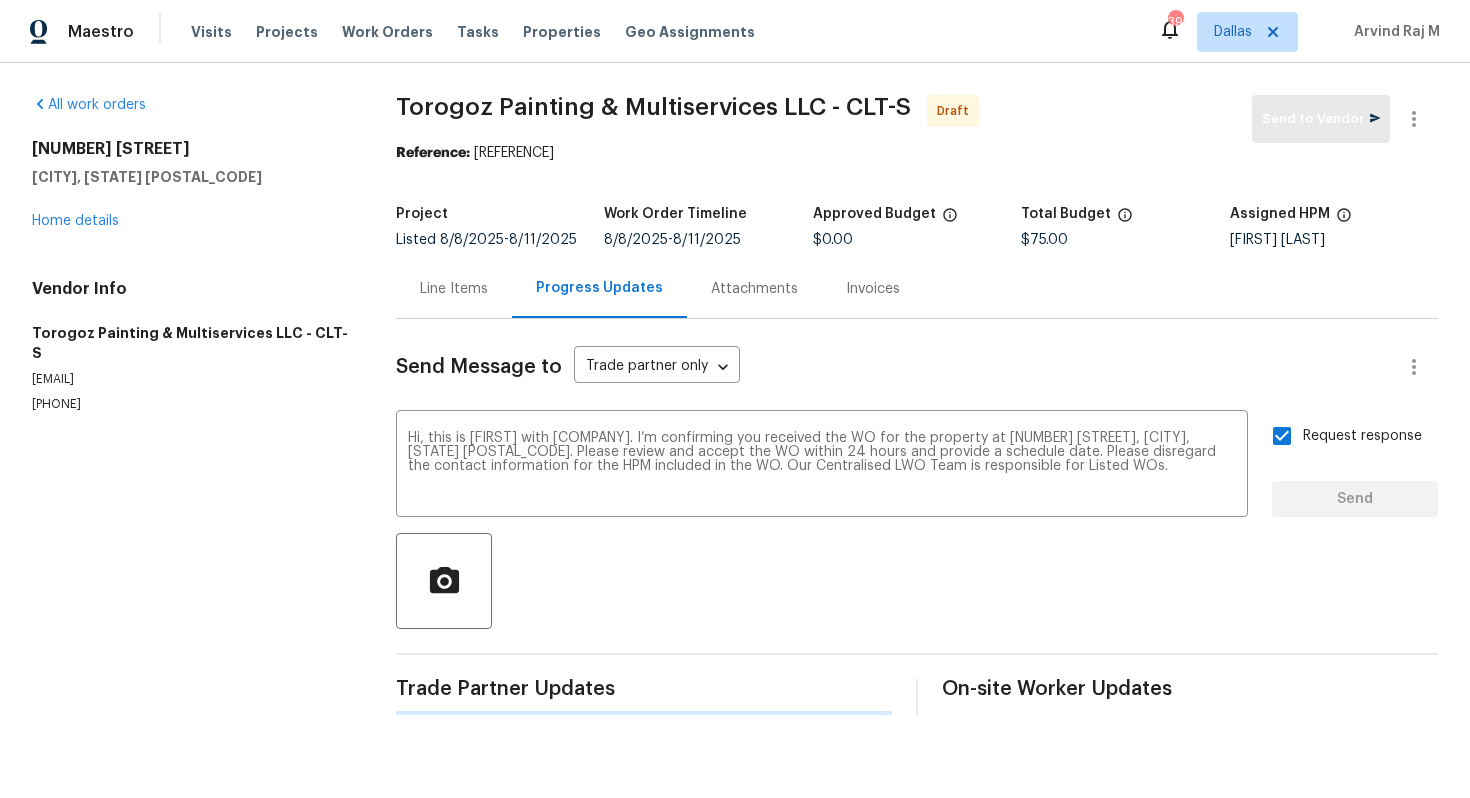 type 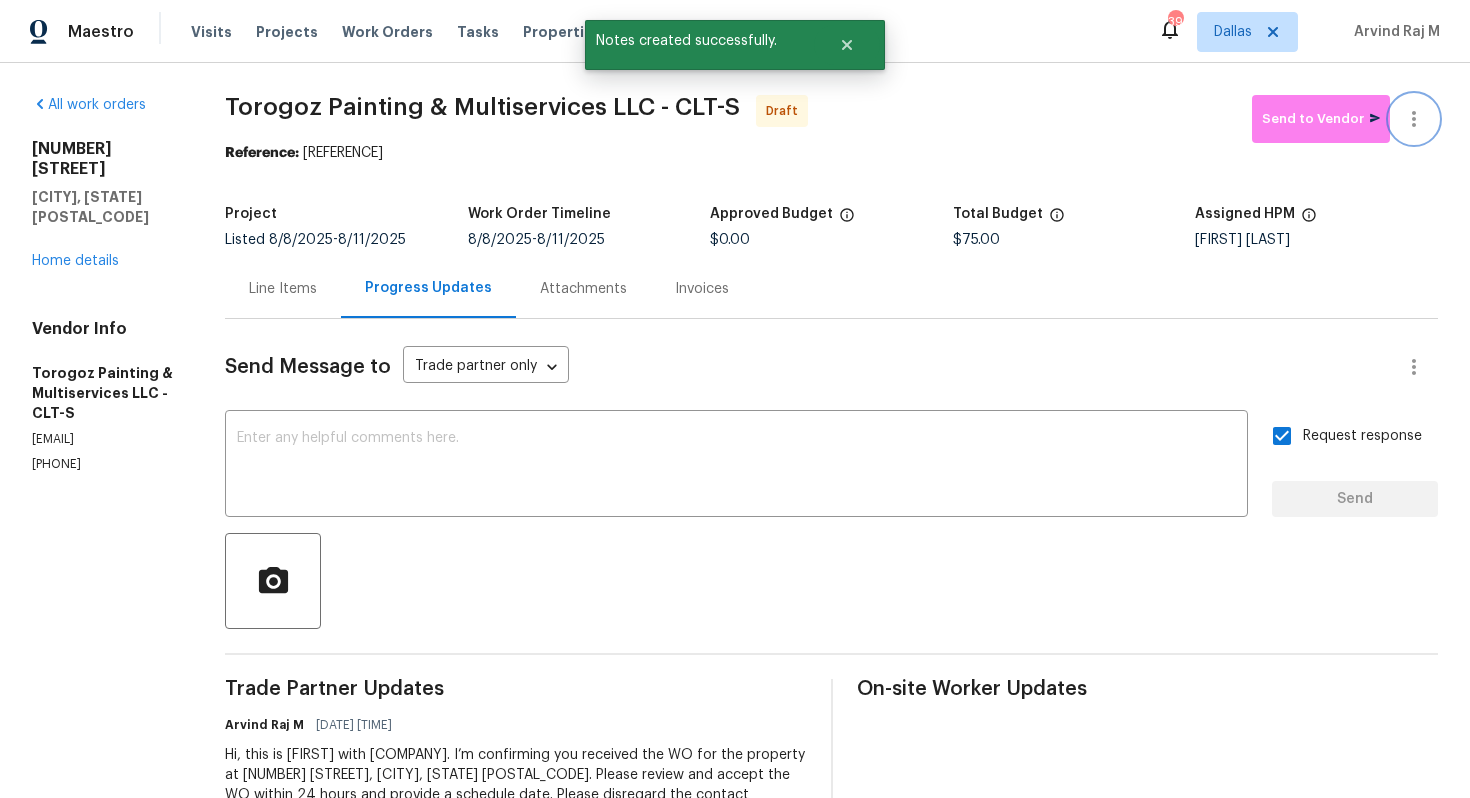 click 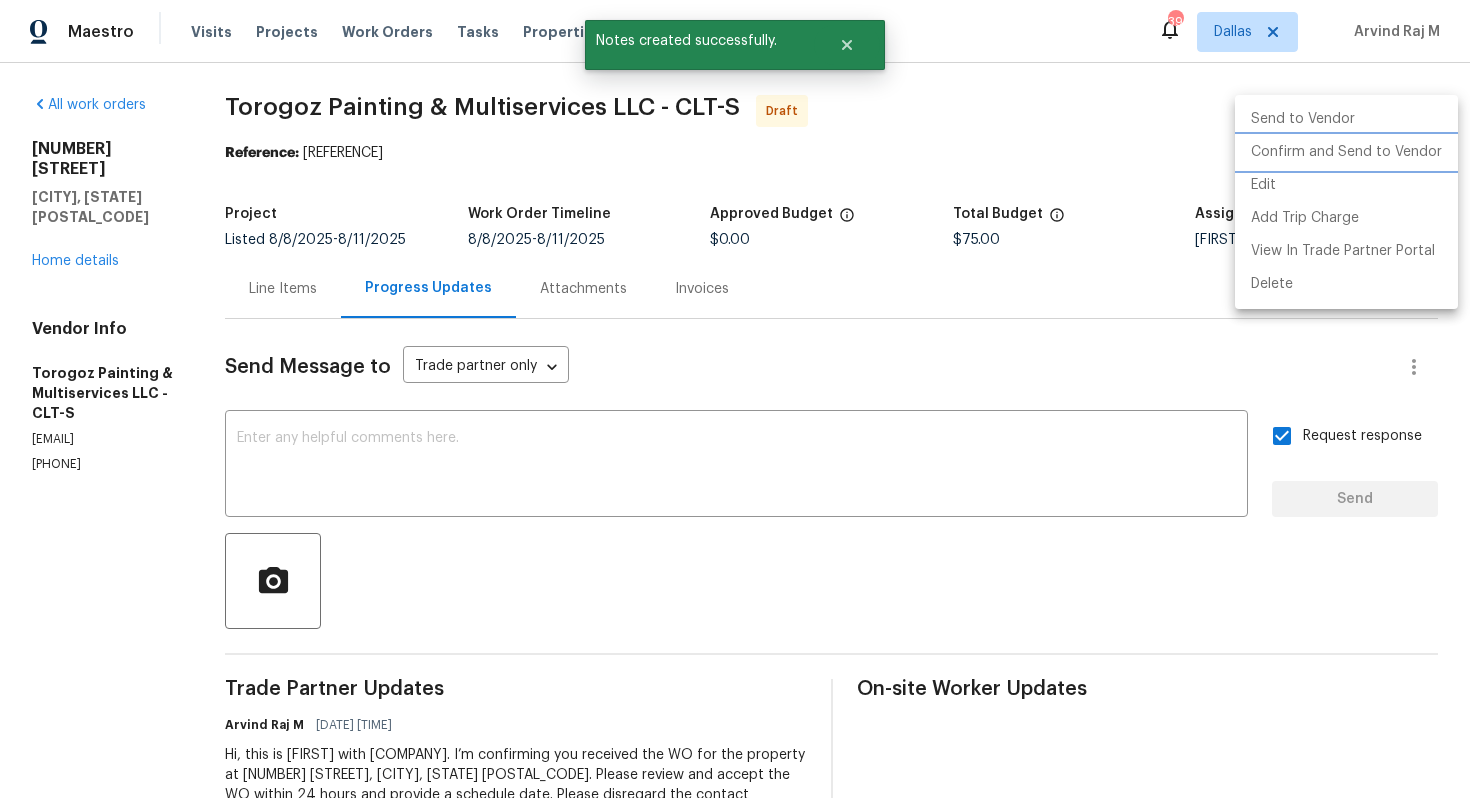 click on "Confirm and Send to Vendor" at bounding box center [1346, 152] 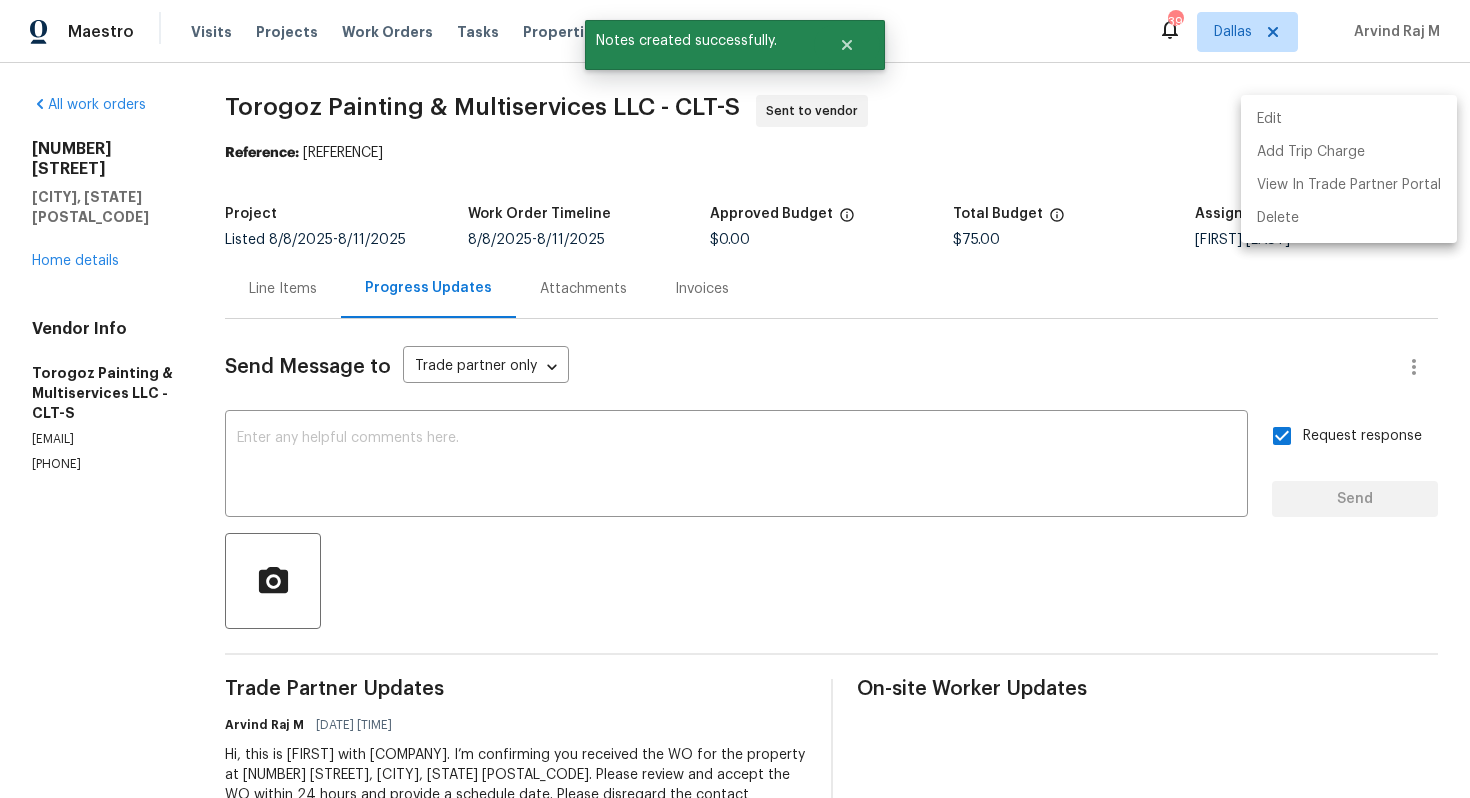click at bounding box center (735, 399) 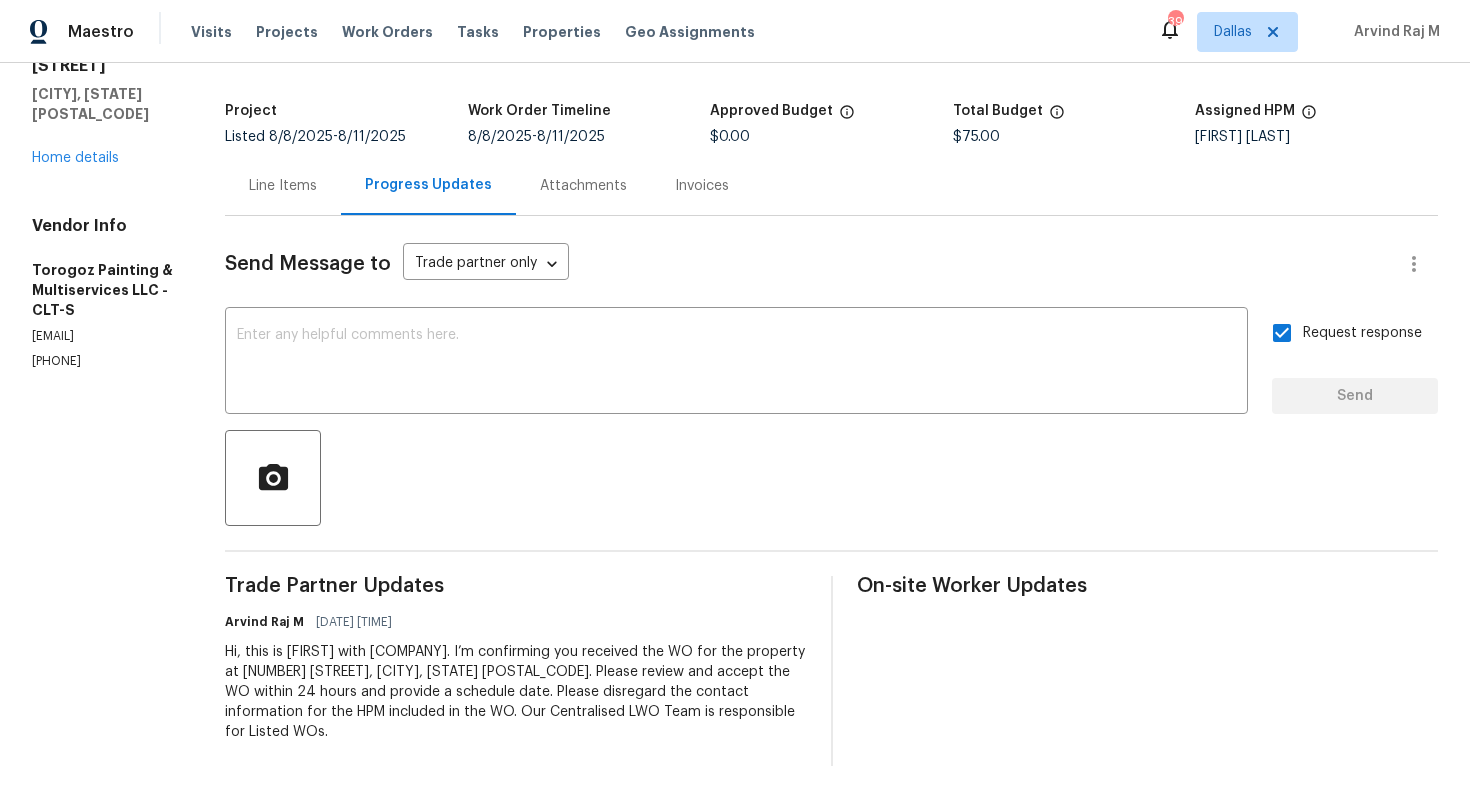scroll, scrollTop: 0, scrollLeft: 0, axis: both 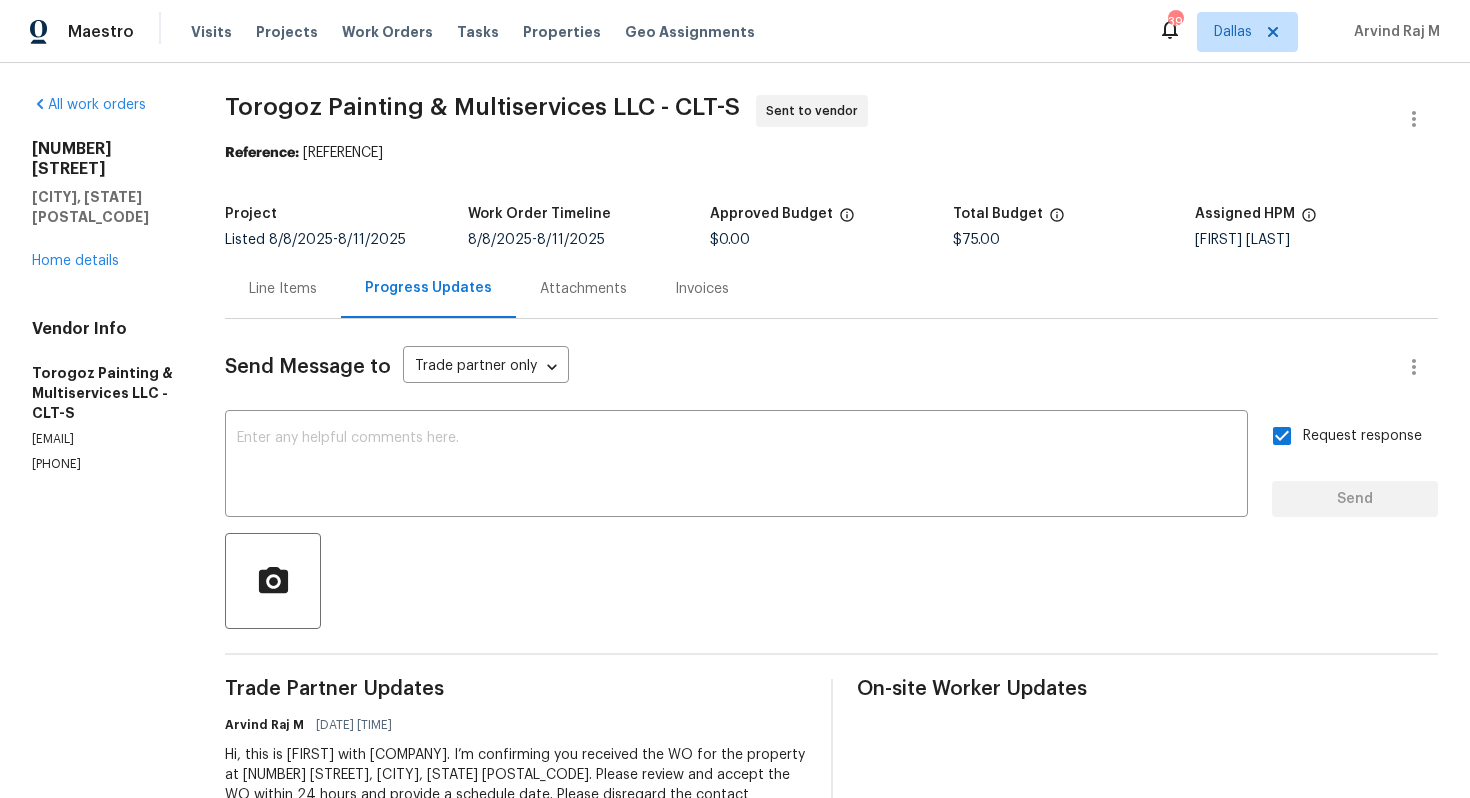 click on "Torogoz Painting & Multiservices LLC - CLT-S" at bounding box center [482, 107] 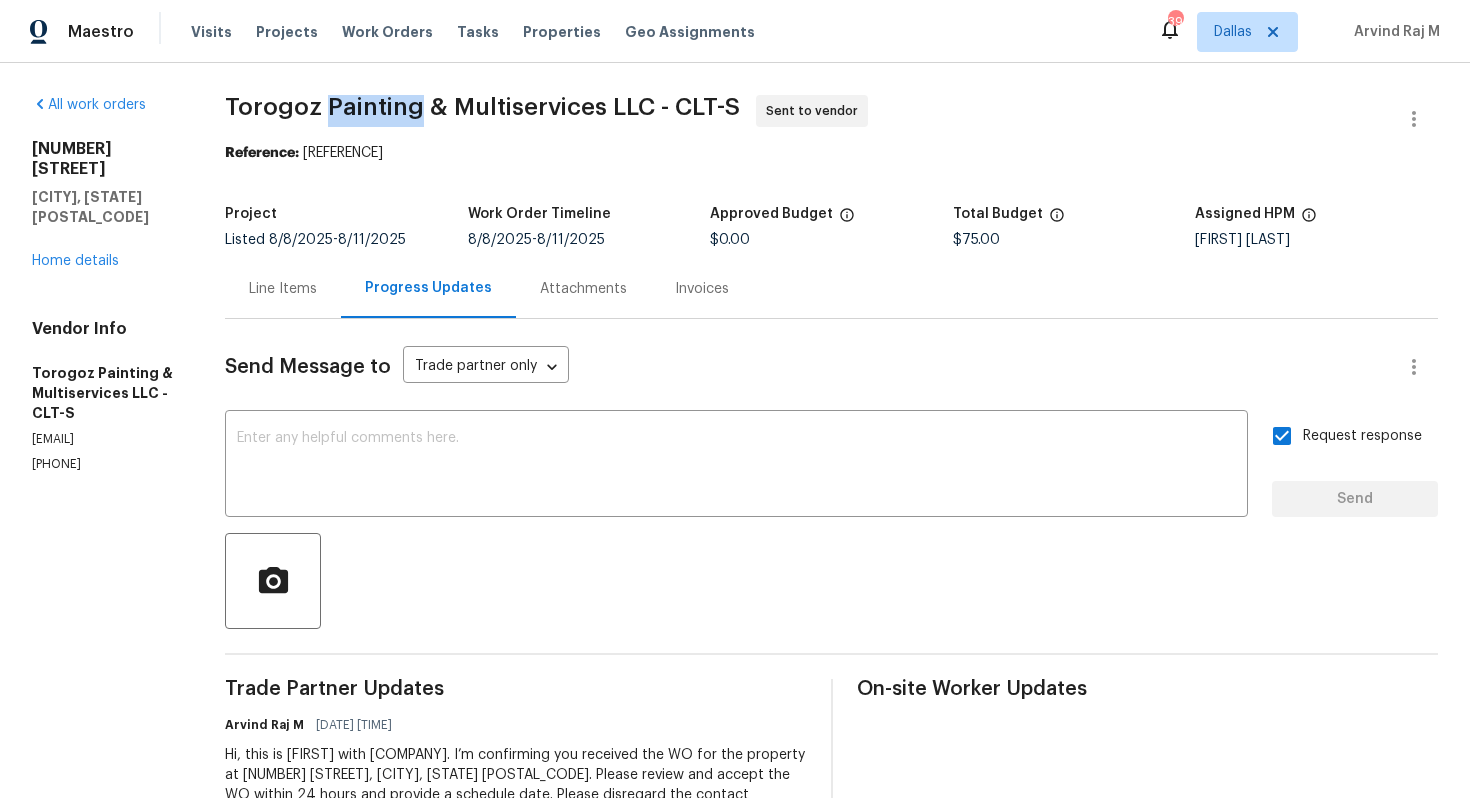 click on "Torogoz Painting & Multiservices LLC - CLT-S" at bounding box center [482, 107] 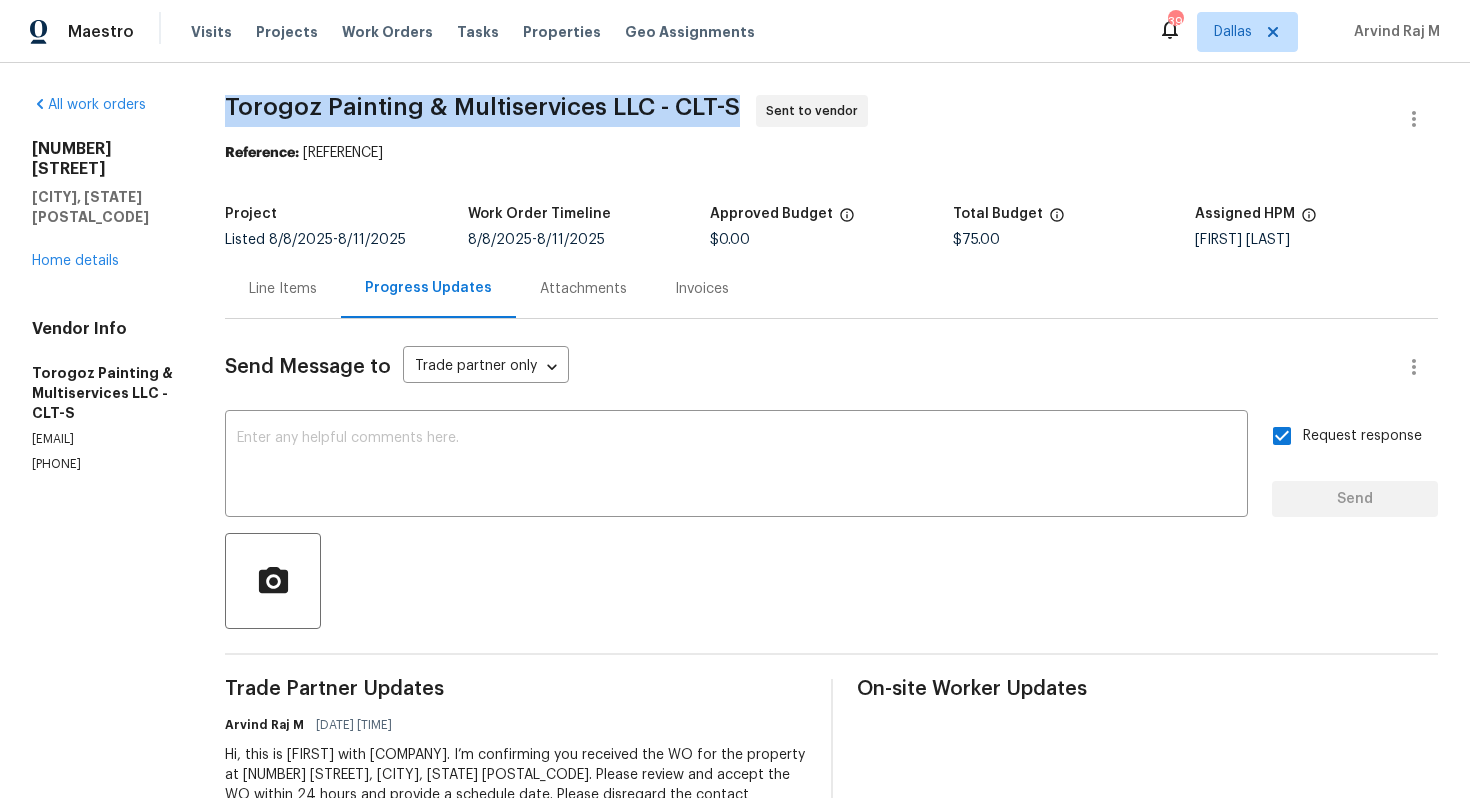 copy on "Torogoz Painting & Multiservices LLC - CLT-S" 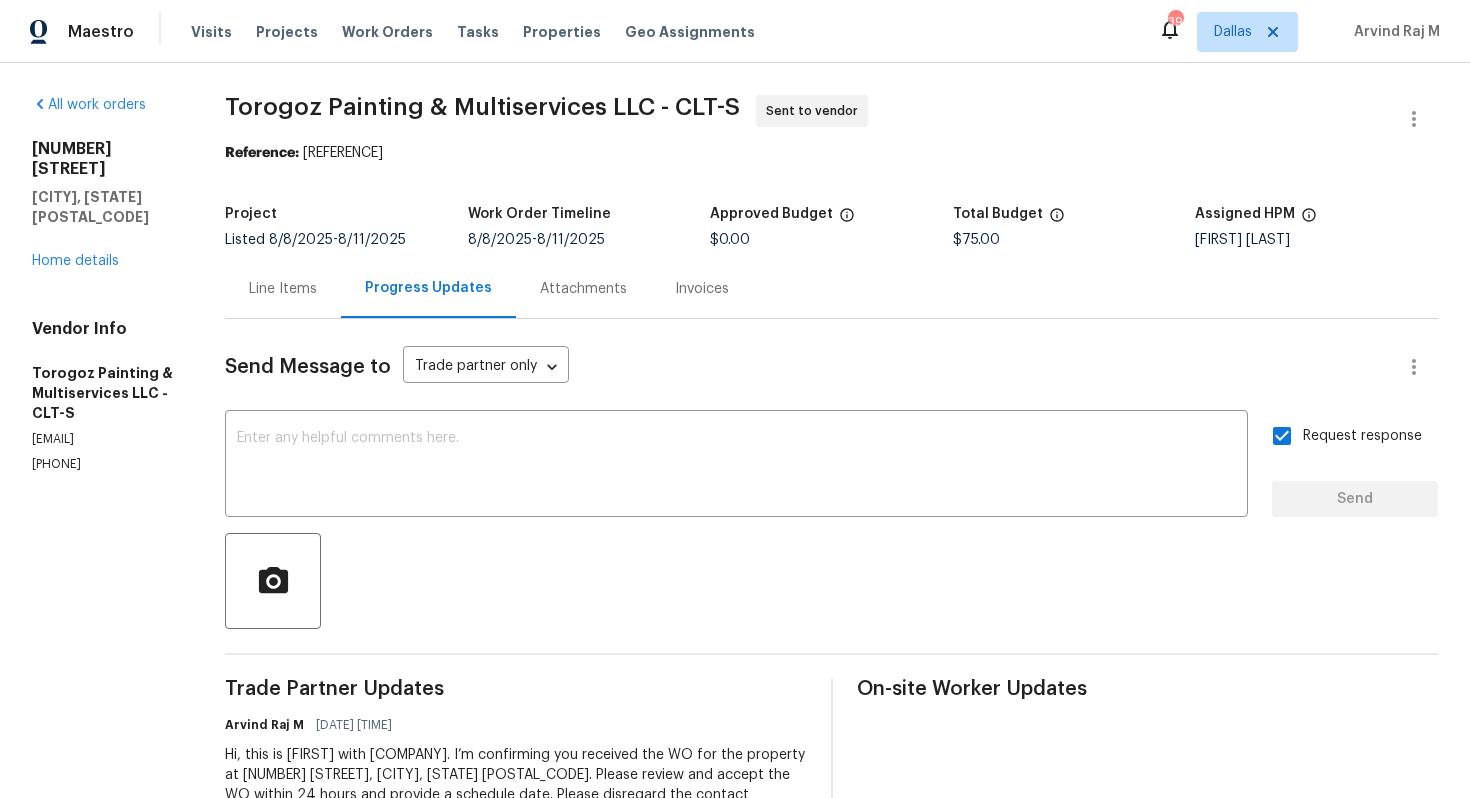 drag, startPoint x: 365, startPoint y: 152, endPoint x: 546, endPoint y: 158, distance: 181.09943 